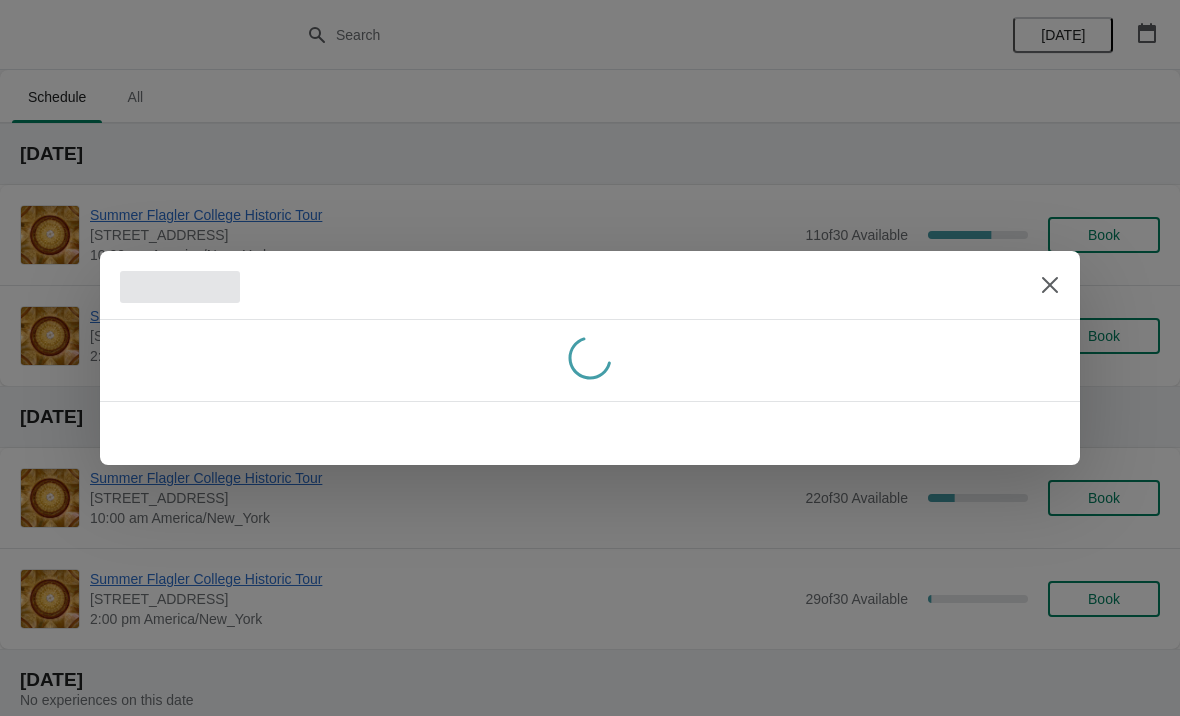 scroll, scrollTop: 0, scrollLeft: 0, axis: both 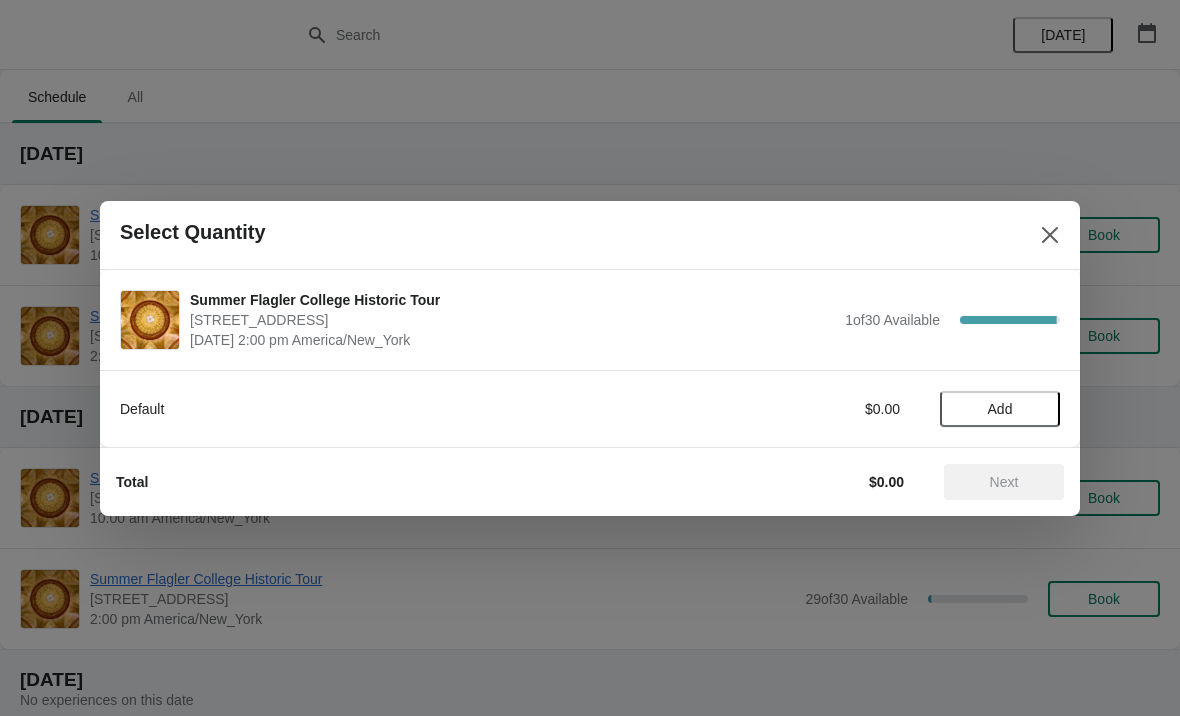 click on "Default $0.00 Add" at bounding box center (590, 399) 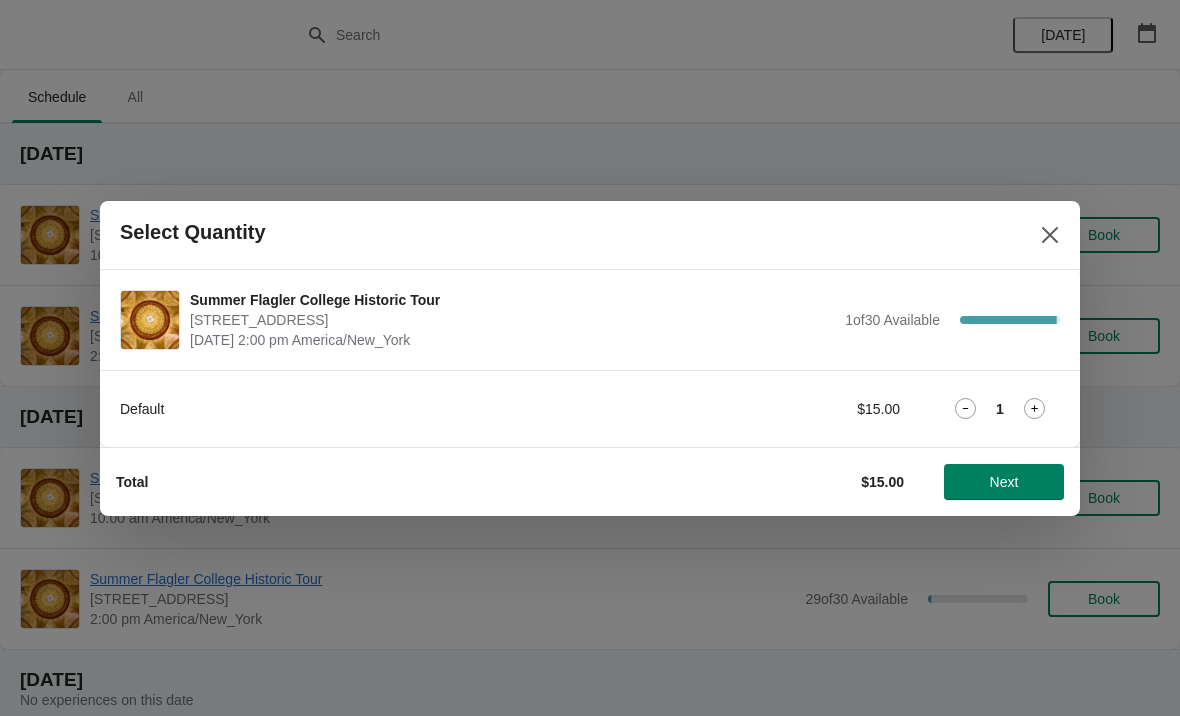 click 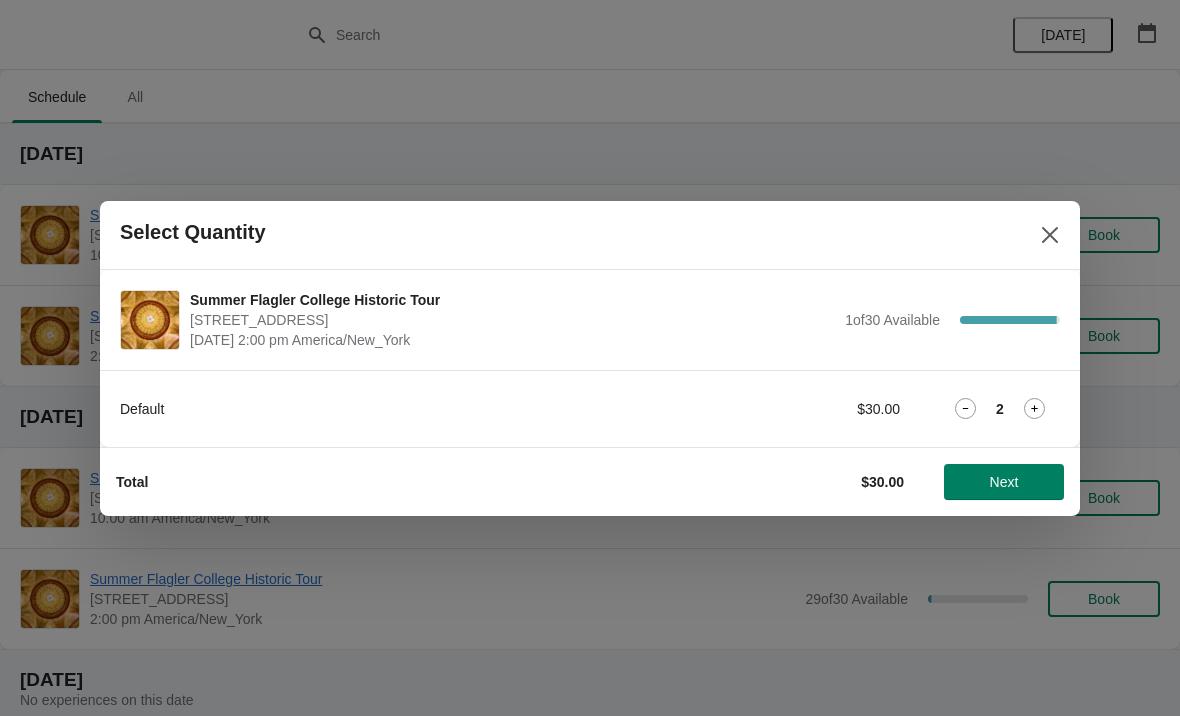 click on "Next" at bounding box center (1004, 482) 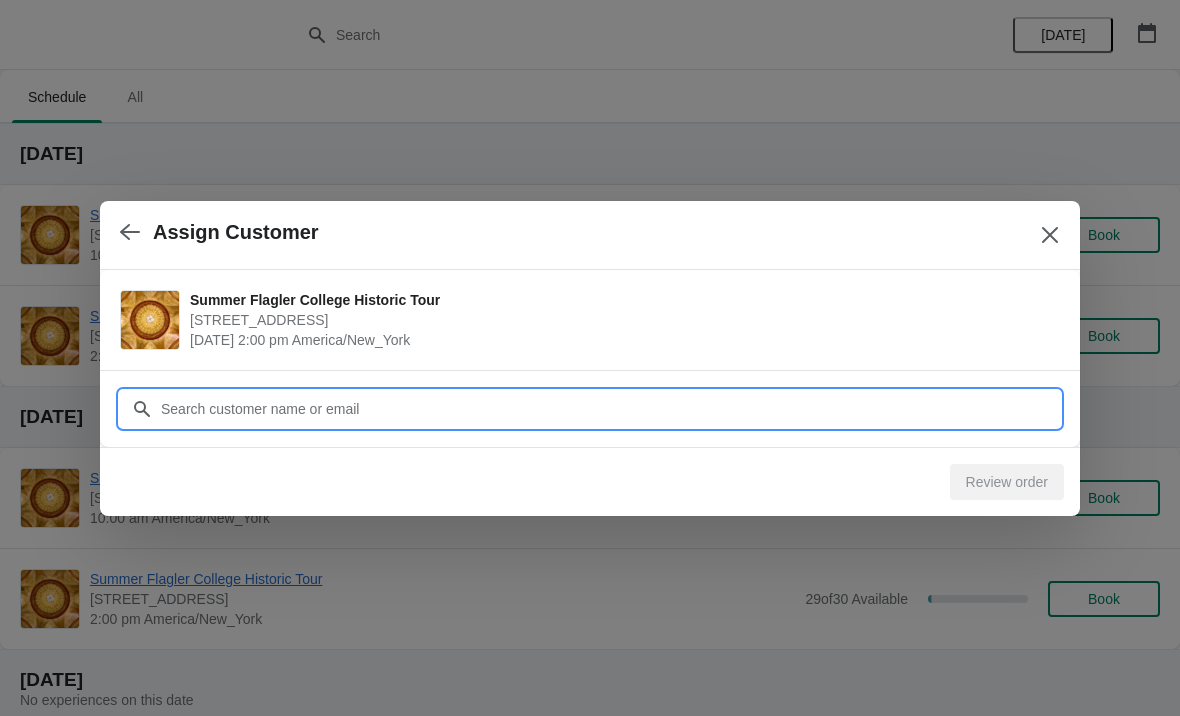 click on "Customer" at bounding box center [610, 409] 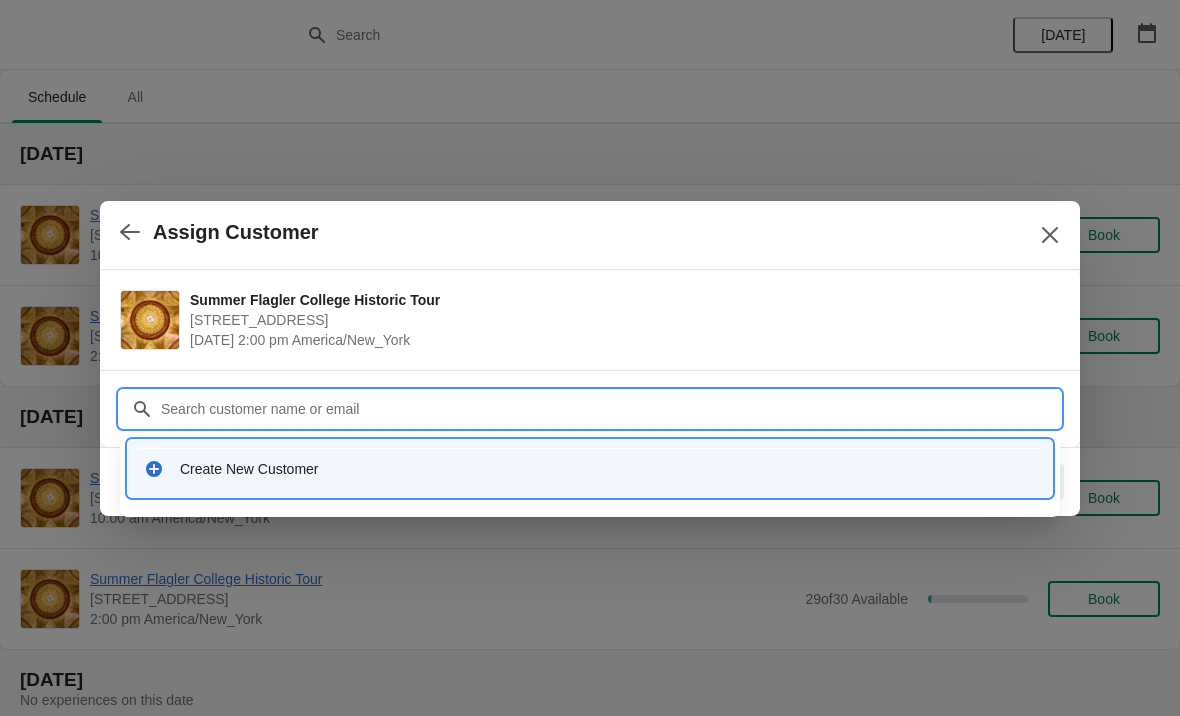 click on "Create New Customer" at bounding box center [590, 468] 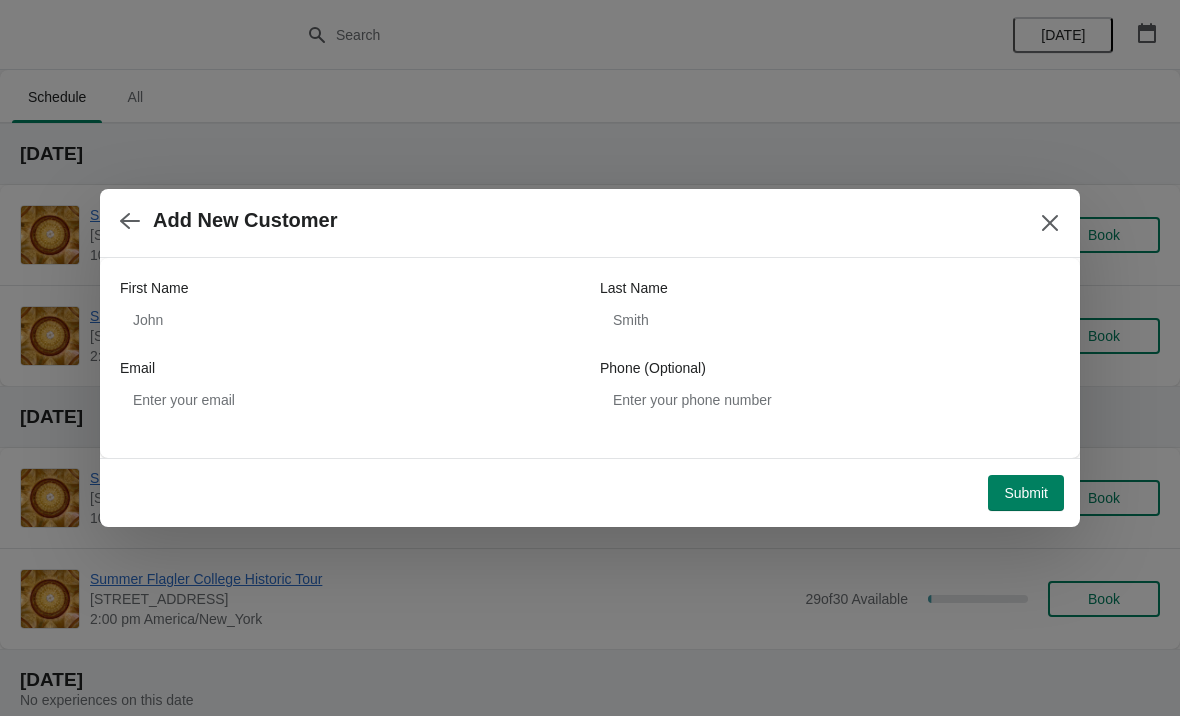 click on "First Name" at bounding box center (154, 288) 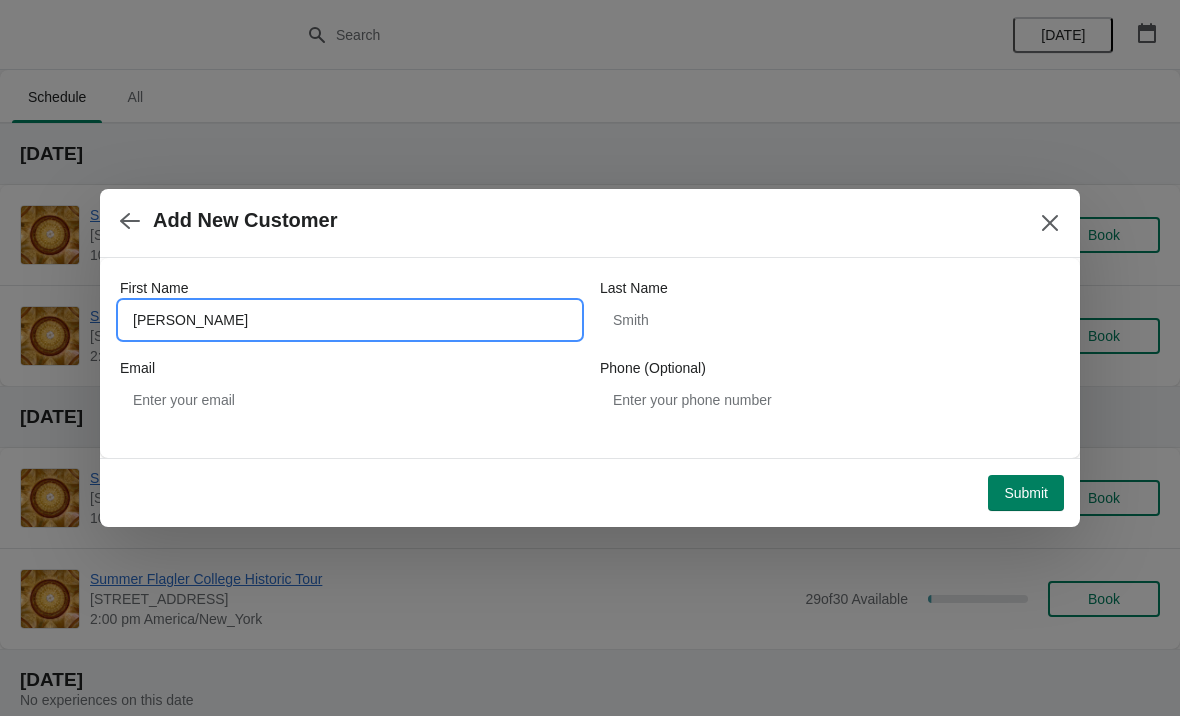 type on "Johm" 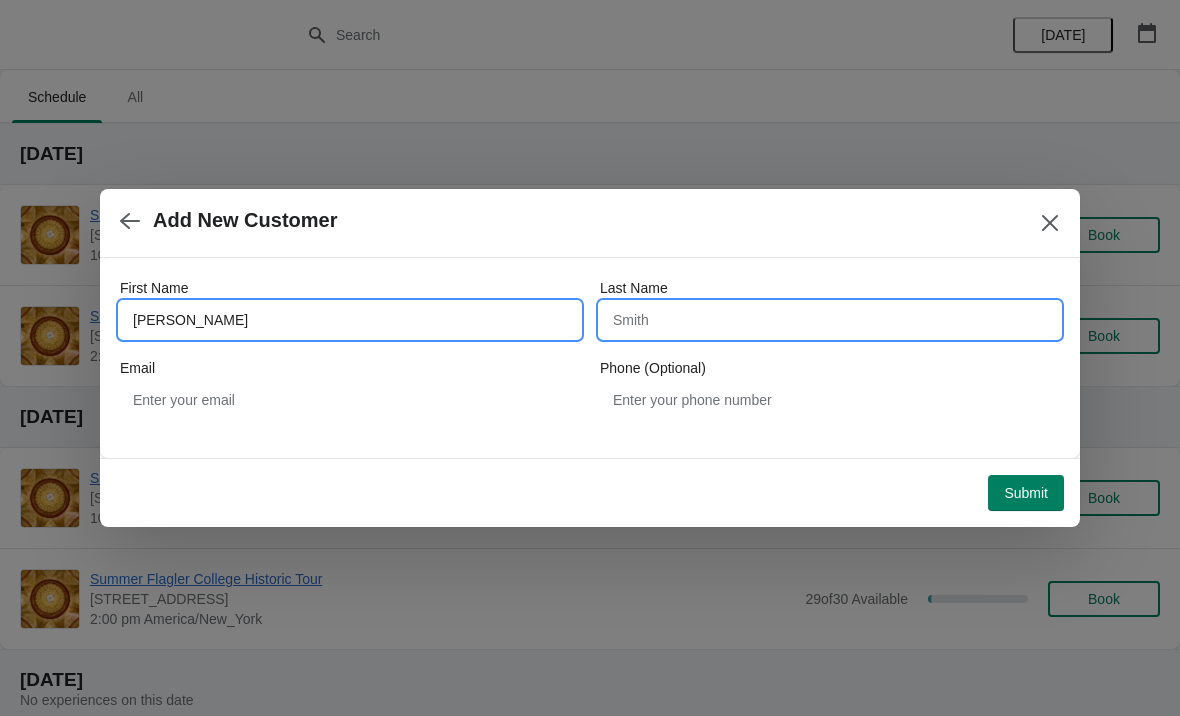 click on "Last Name" at bounding box center (830, 320) 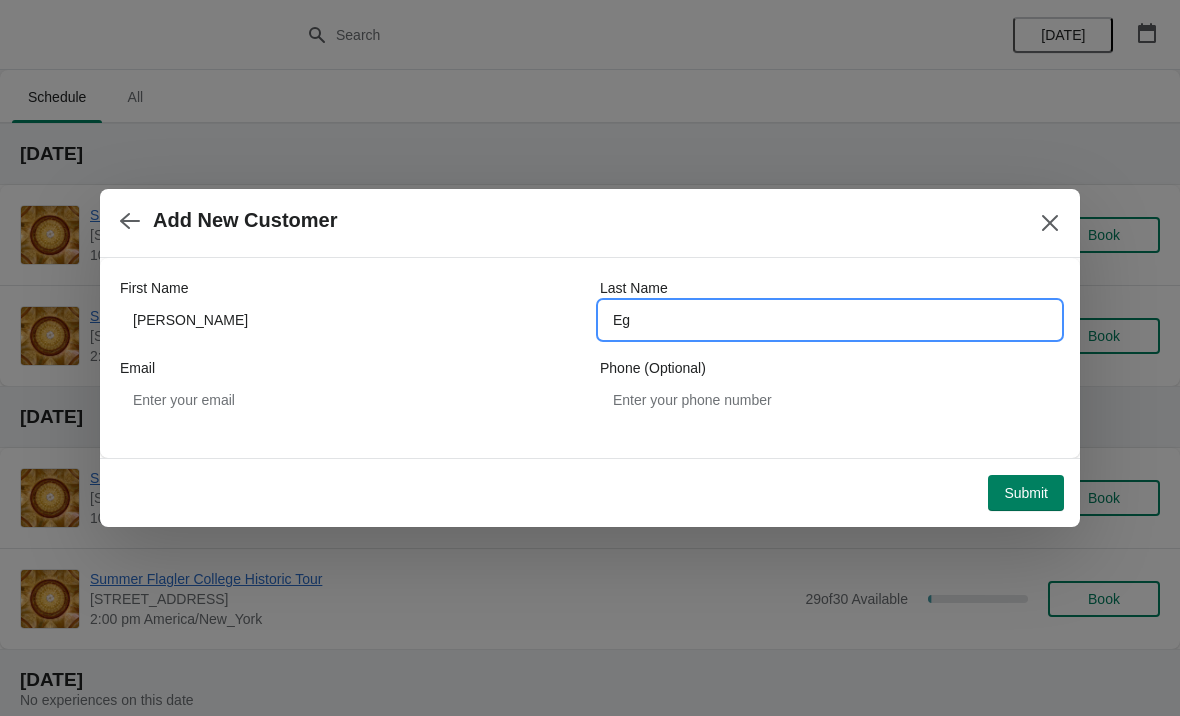type on "E" 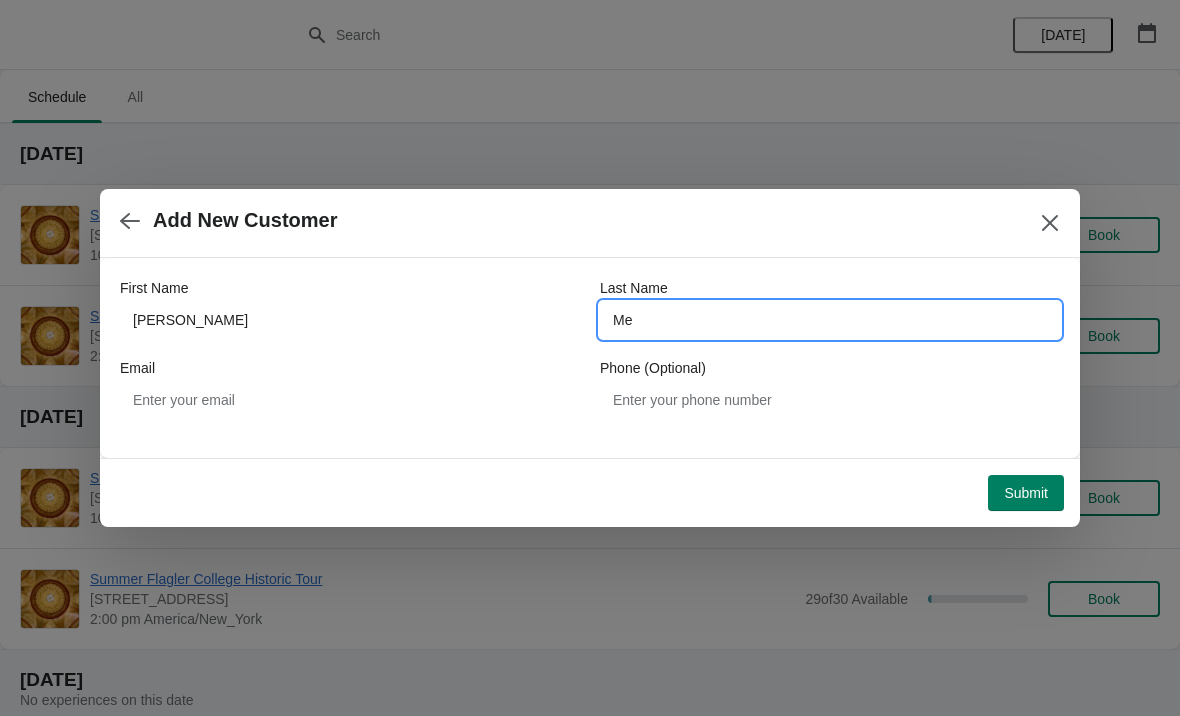 type on "M" 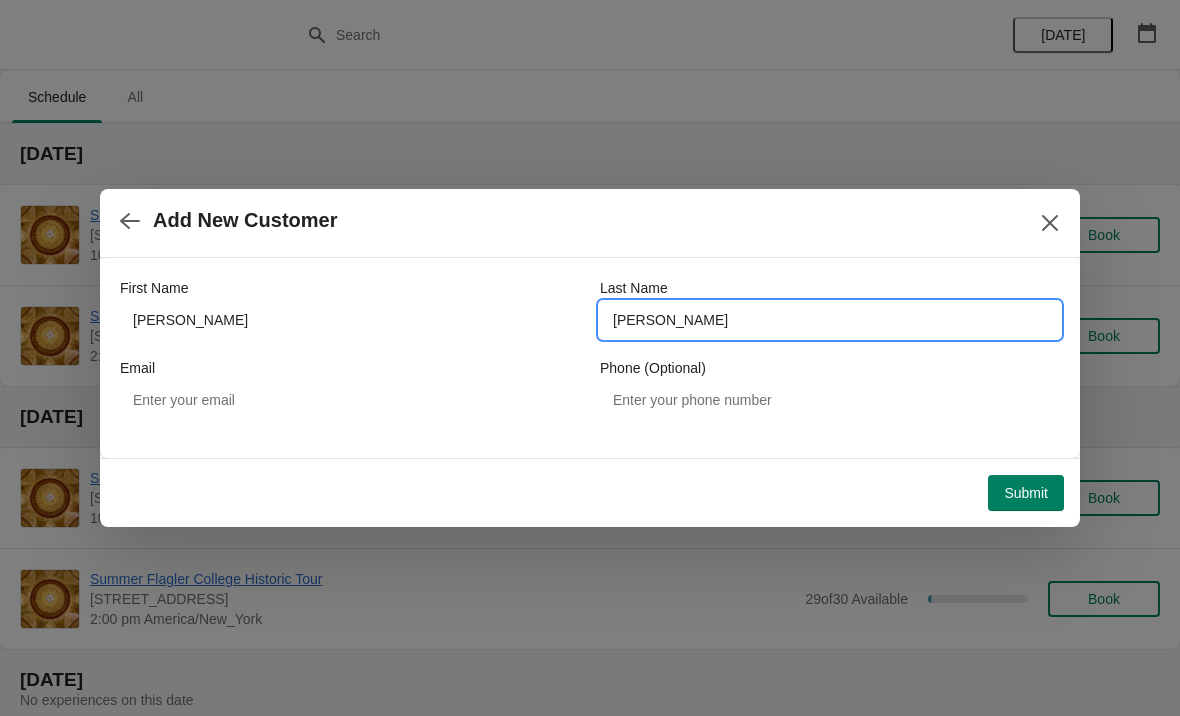 type on "Negri" 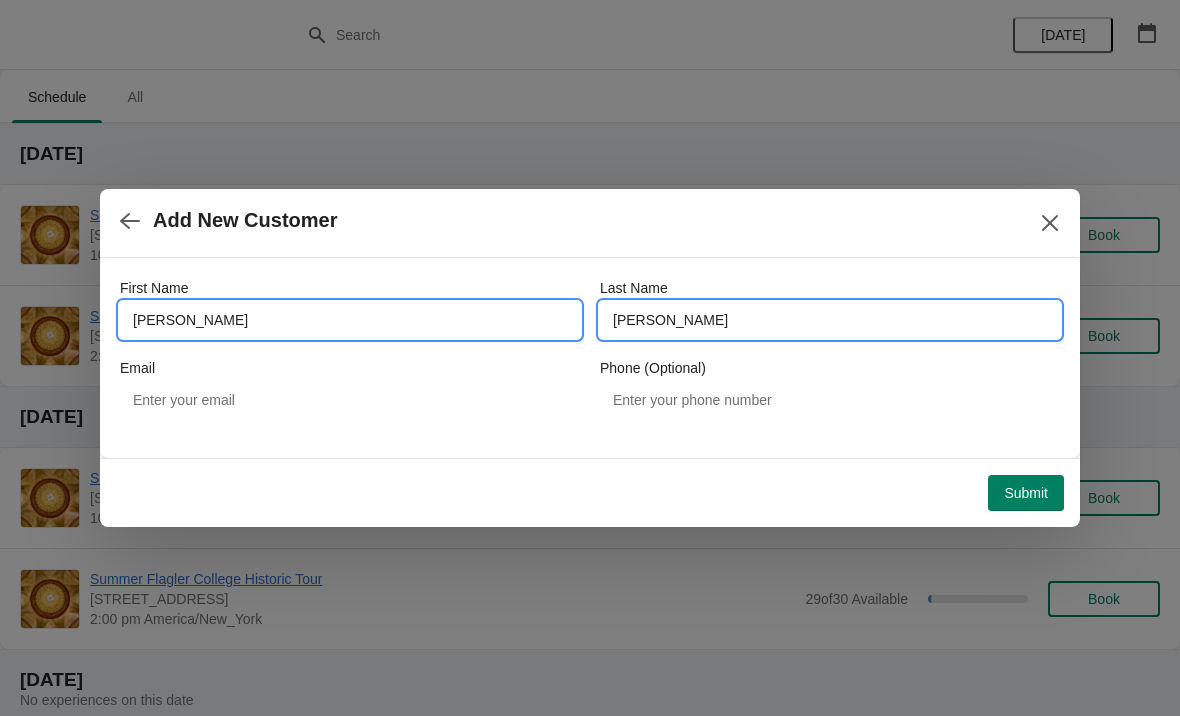 click on "Johm" at bounding box center [350, 320] 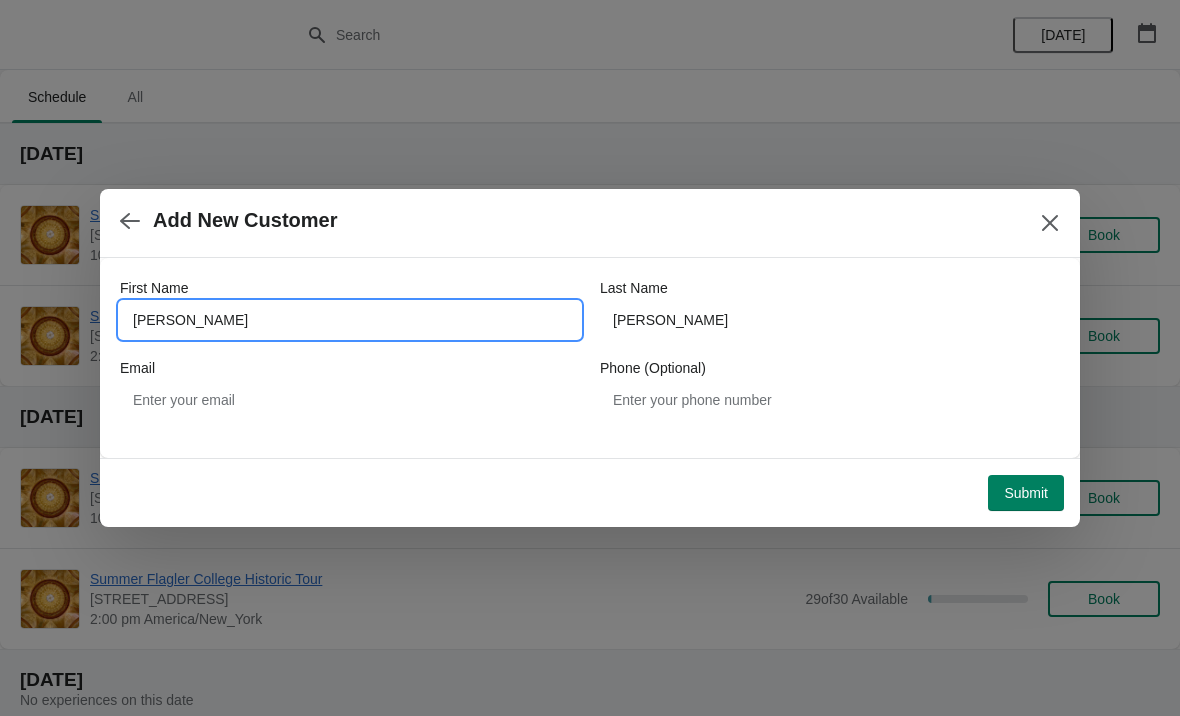 type on "John" 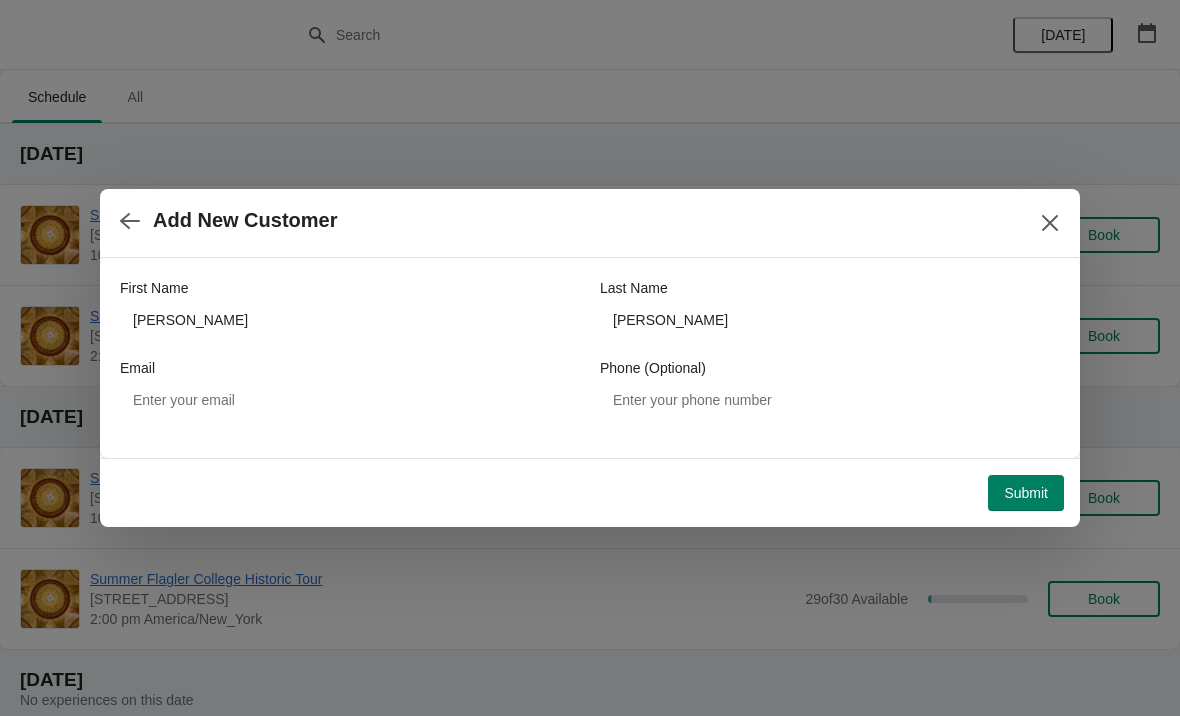 click on "Submit" at bounding box center [1026, 493] 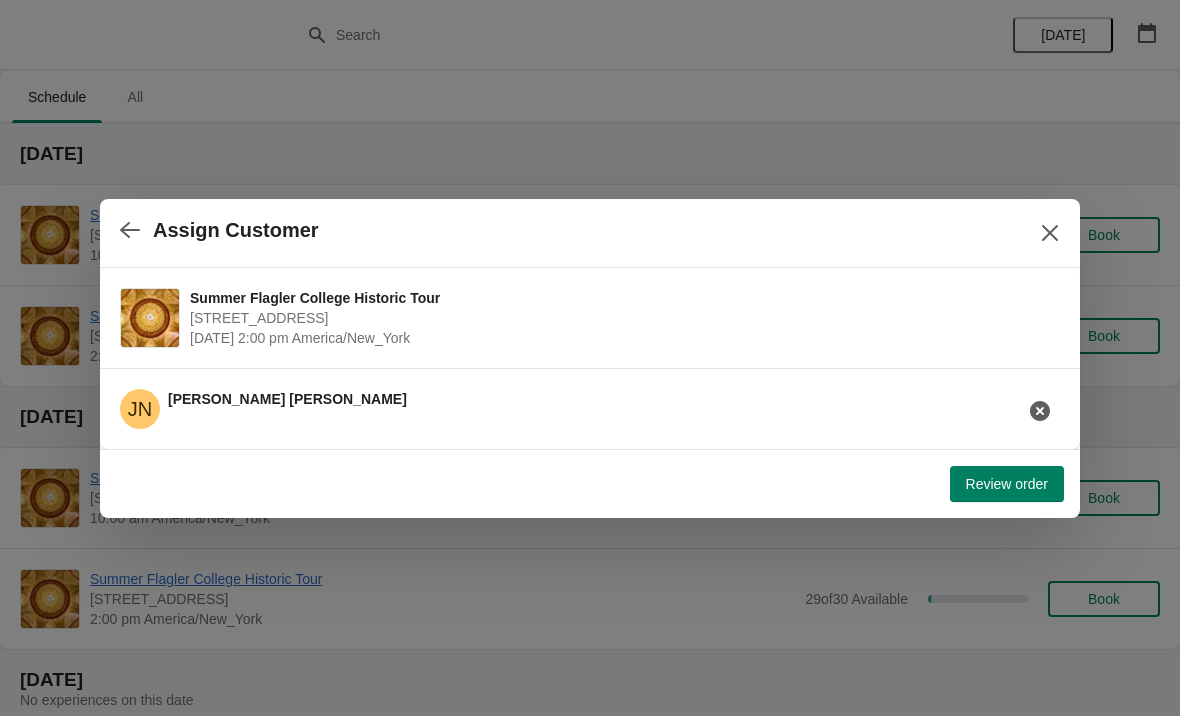 click on "Review order" at bounding box center [1007, 484] 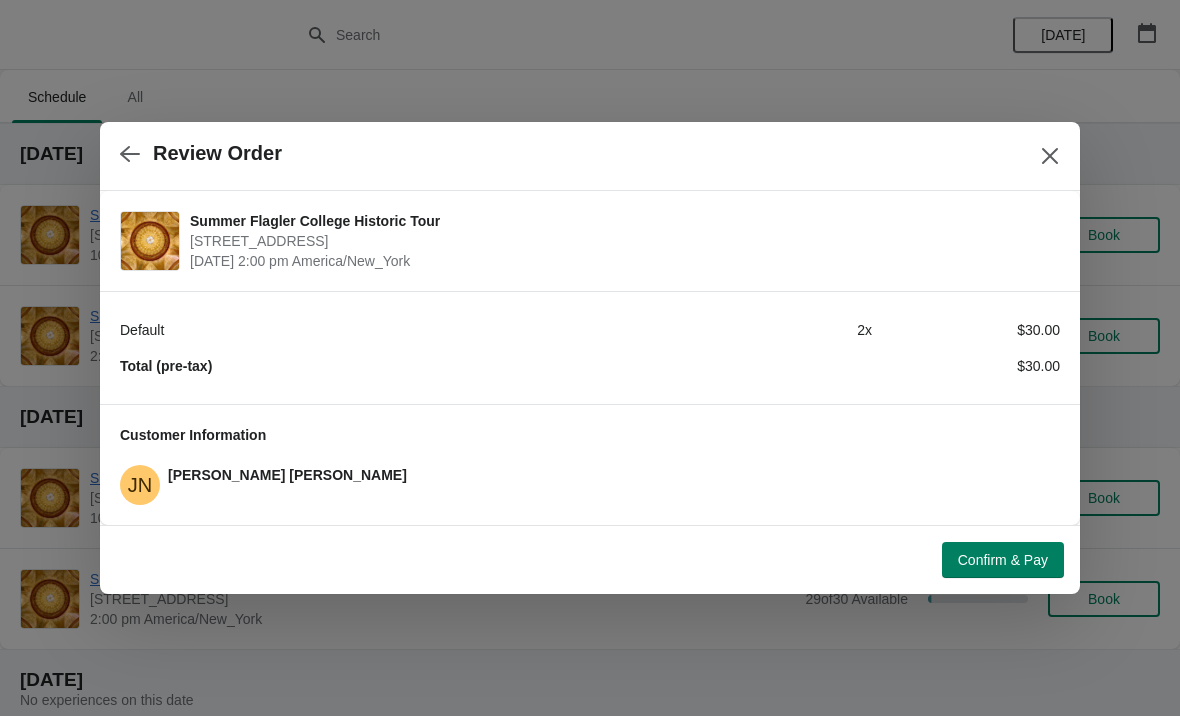 click on "Confirm & Pay" at bounding box center [1003, 560] 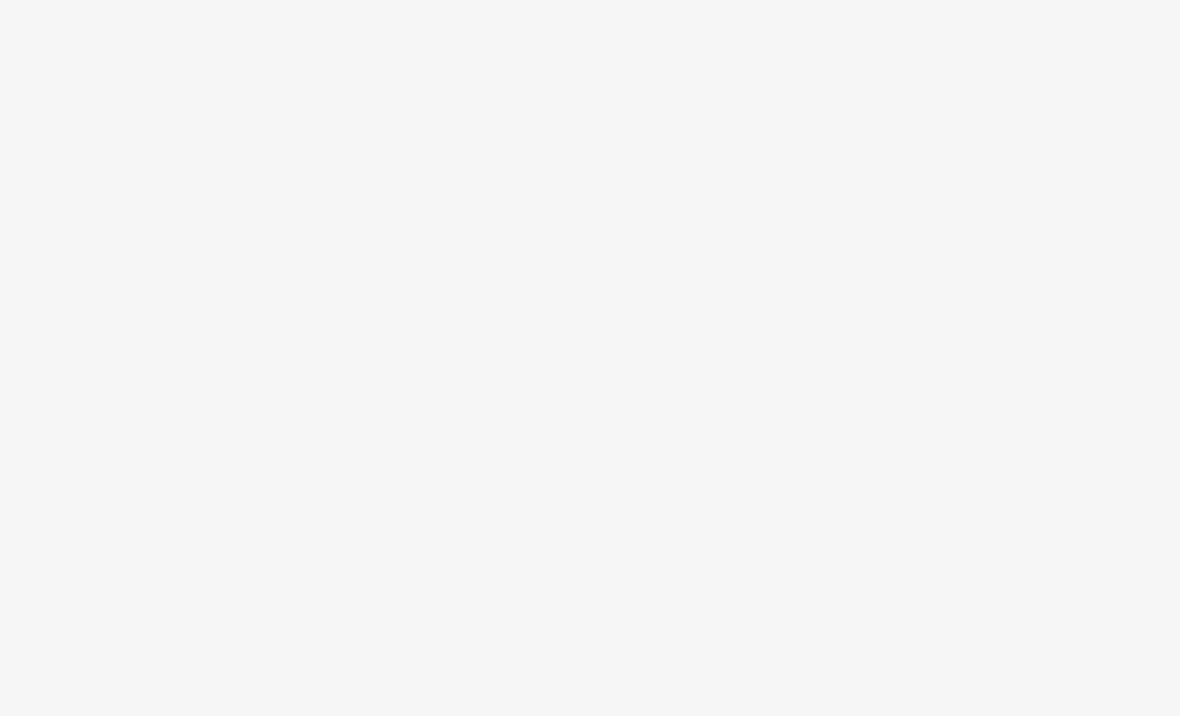 scroll, scrollTop: 0, scrollLeft: 0, axis: both 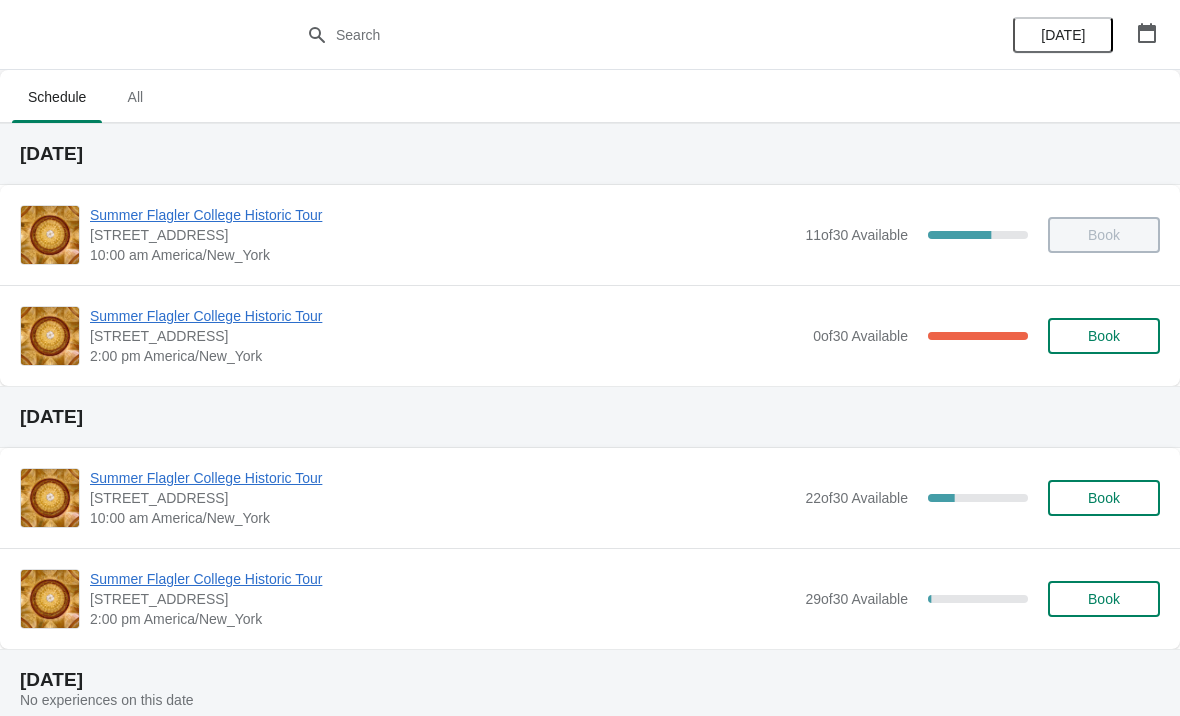 click on "Summer Flagler College Historic Tour" at bounding box center [446, 316] 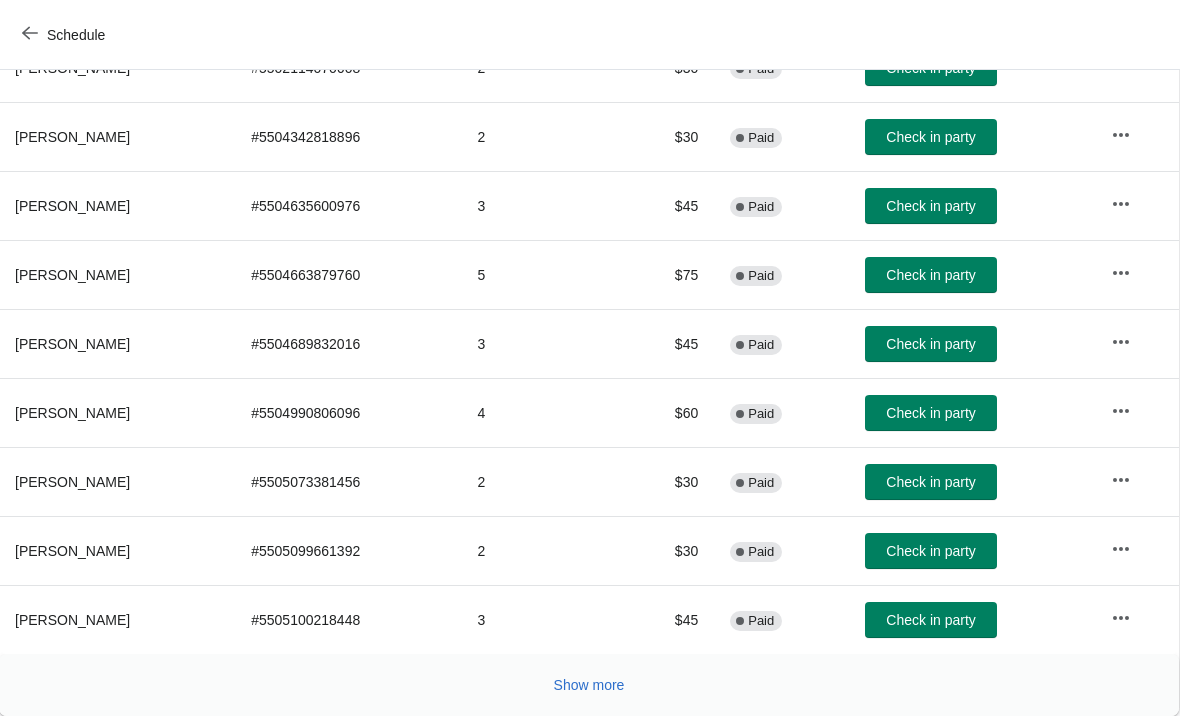 scroll, scrollTop: 367, scrollLeft: 1, axis: both 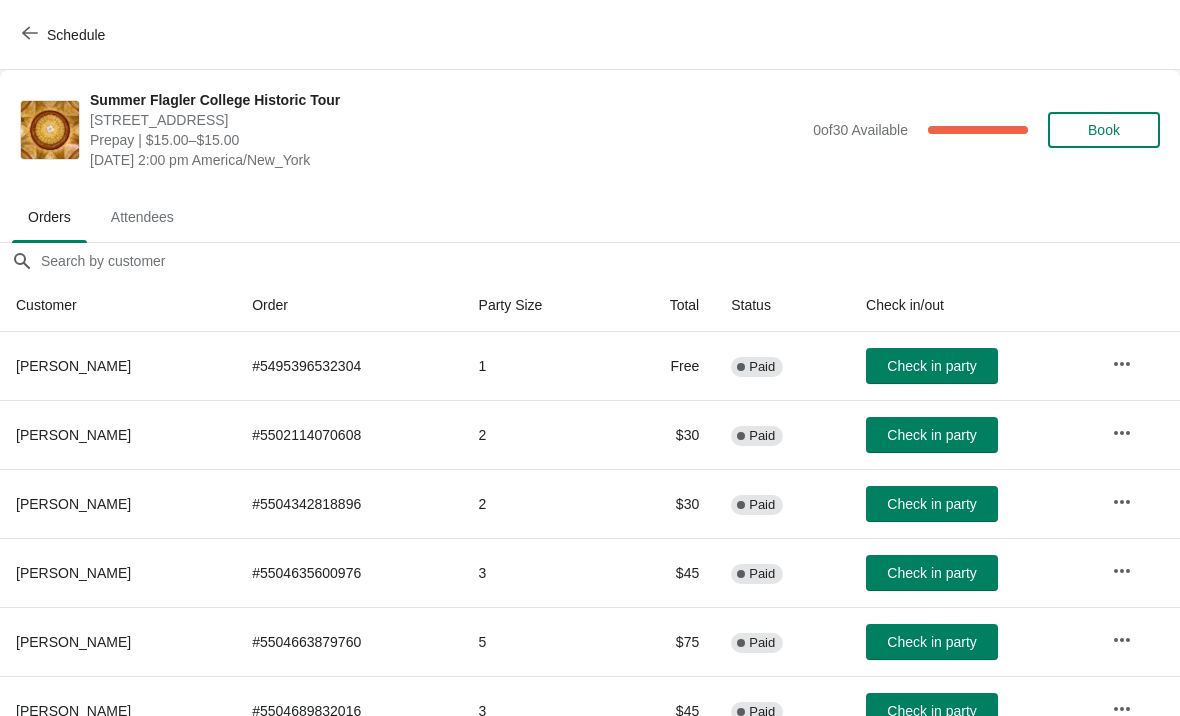 click on "Summer Flagler College Historic Tour [STREET_ADDRESS][PERSON_NAME] Prepay | $15.00–$15.00 [DATE] 2:00 pm [GEOGRAPHIC_DATA]/New_York 0  of  30   Available 100 % Book" at bounding box center (625, 130) 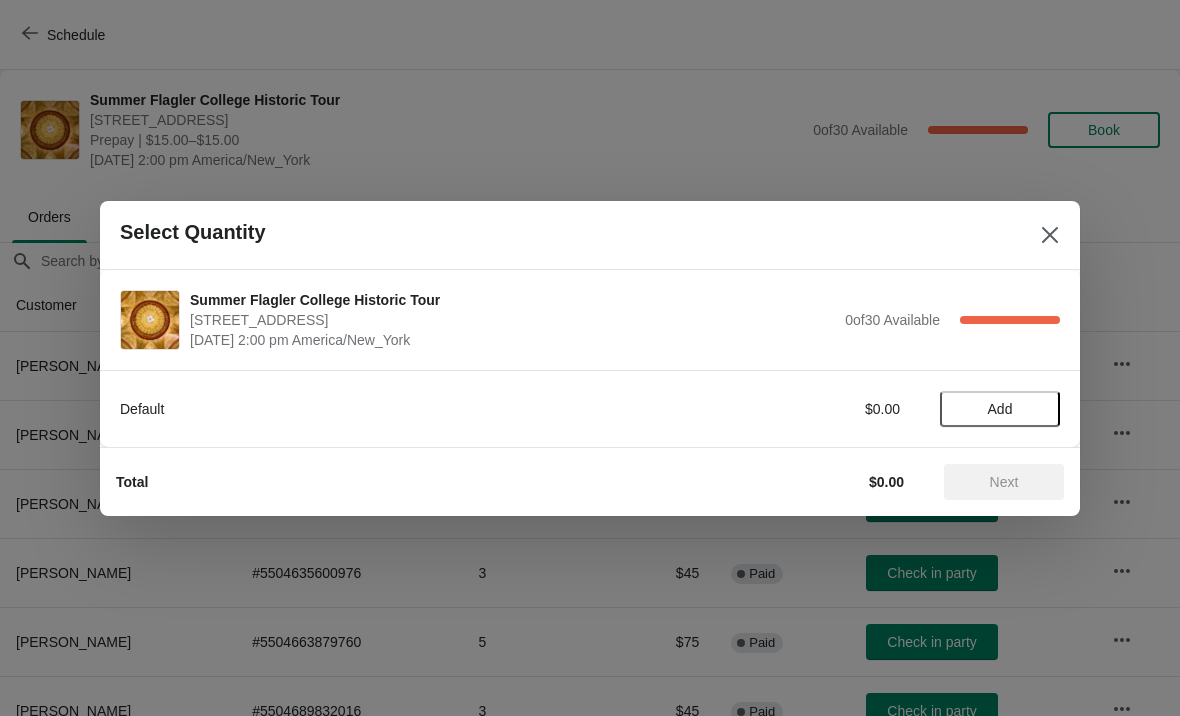 click on "Add" at bounding box center [1000, 409] 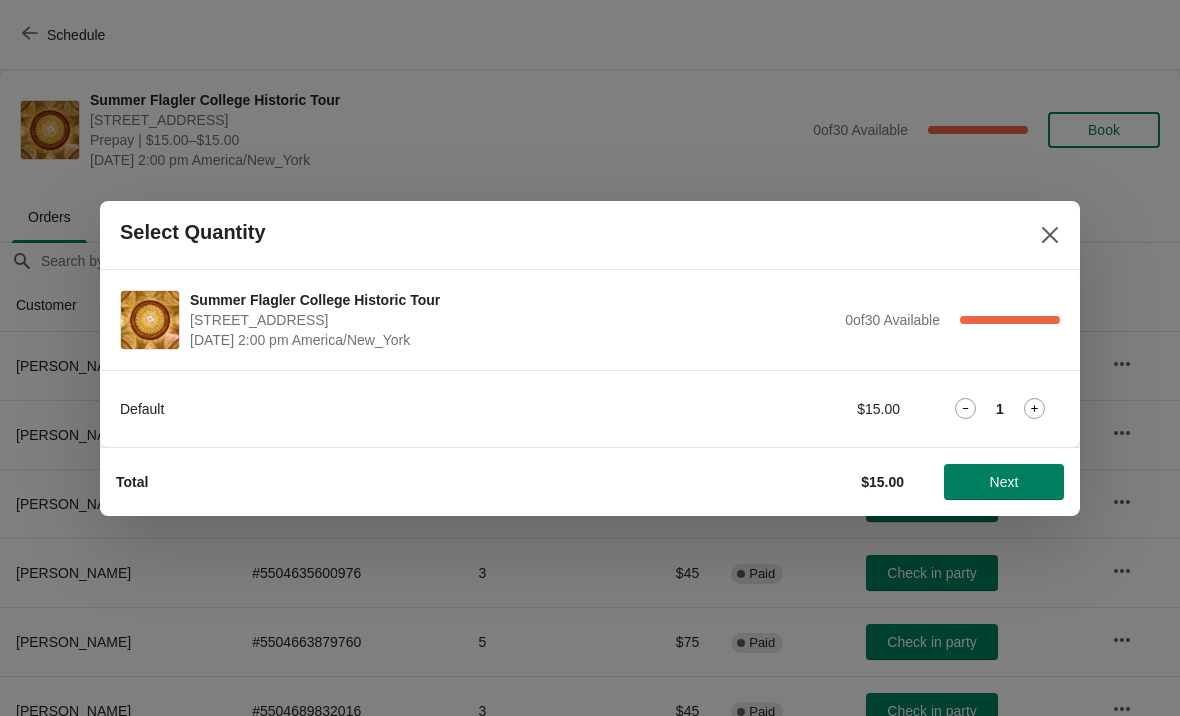 click 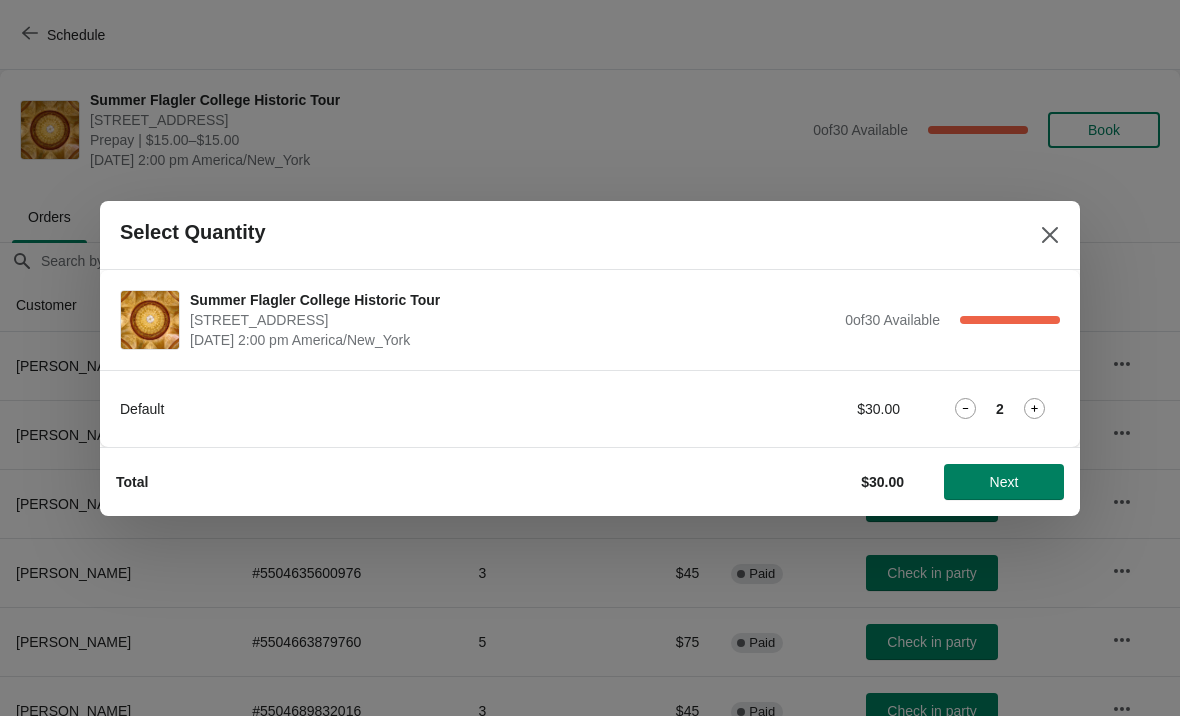 click on "Next" at bounding box center [1004, 482] 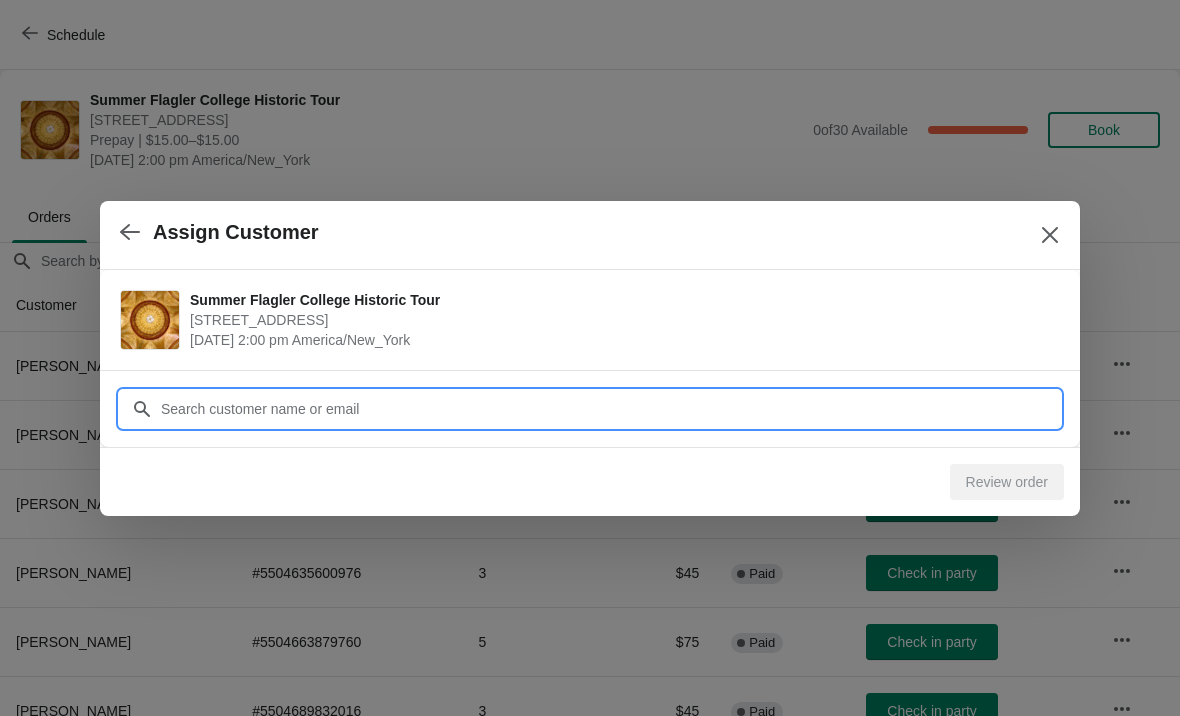 click on "Customer" at bounding box center [610, 409] 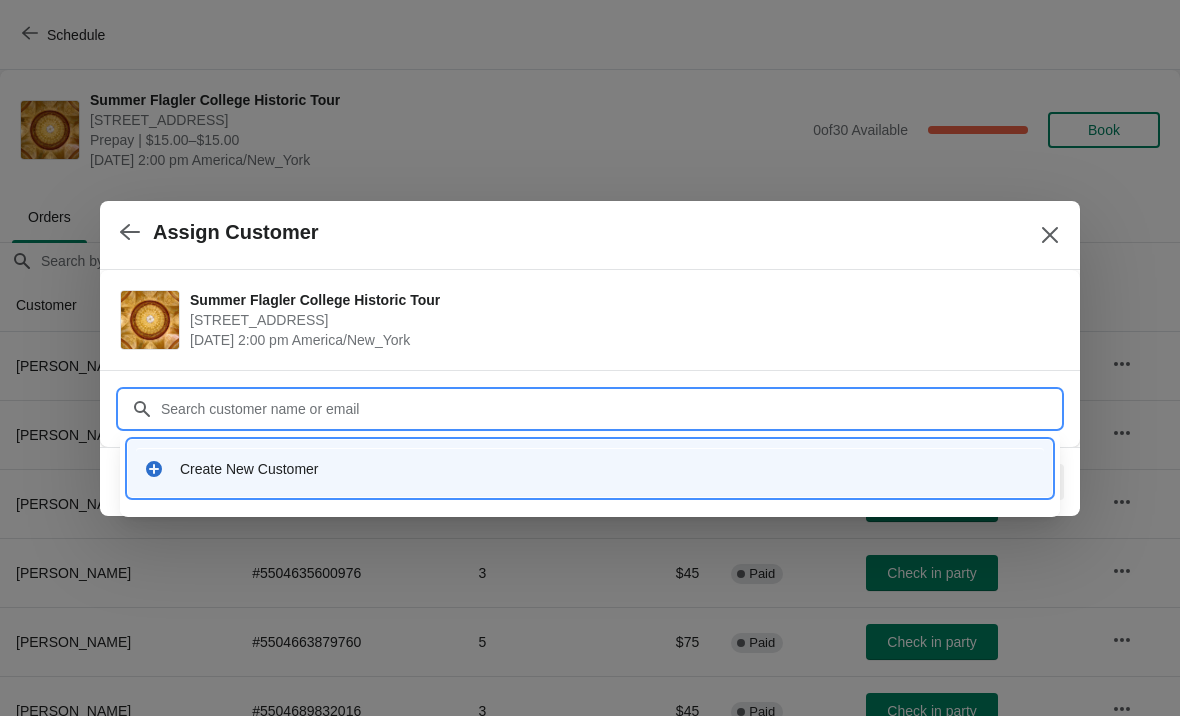 click on "Create New Customer" at bounding box center [608, 469] 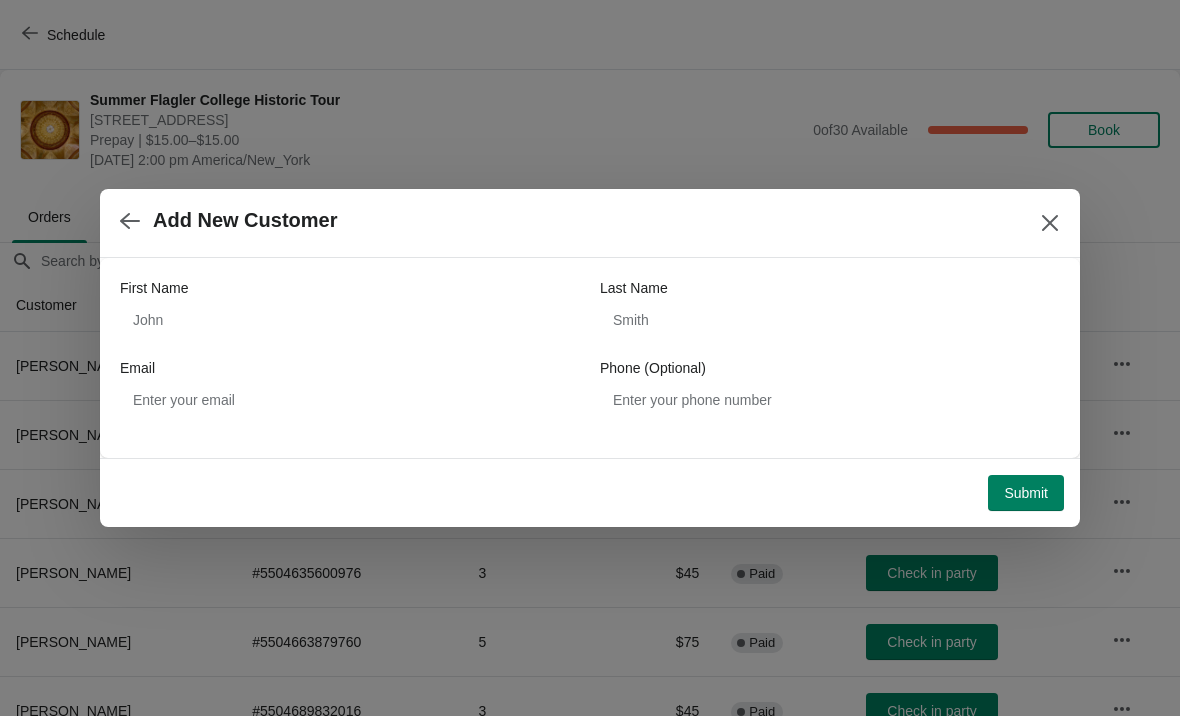 click on "First Name" at bounding box center [350, 288] 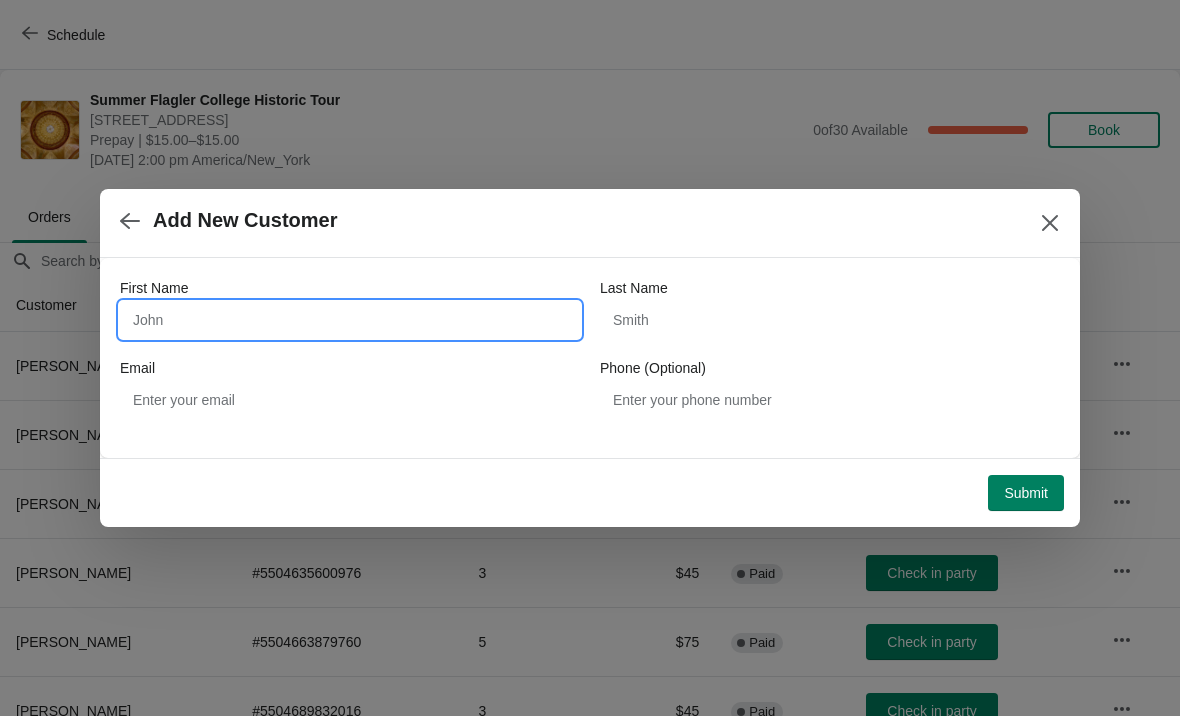click on "First Name" at bounding box center [350, 320] 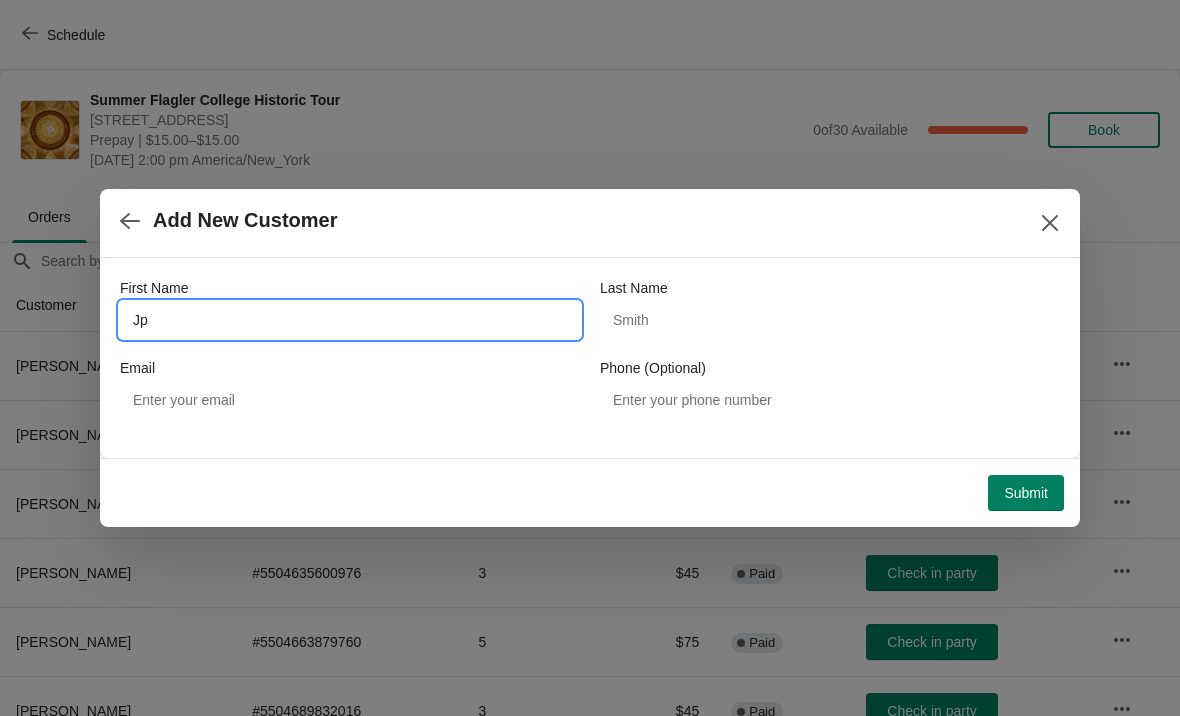 type on "Jp" 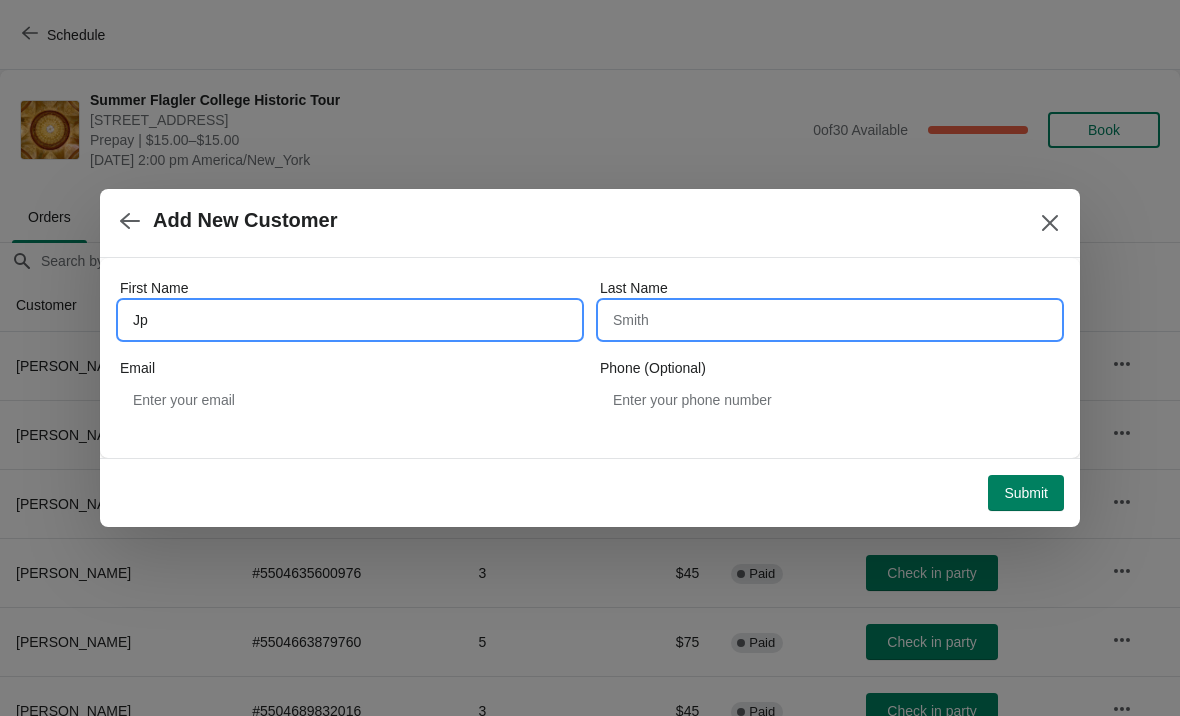 click on "Last Name" at bounding box center (830, 320) 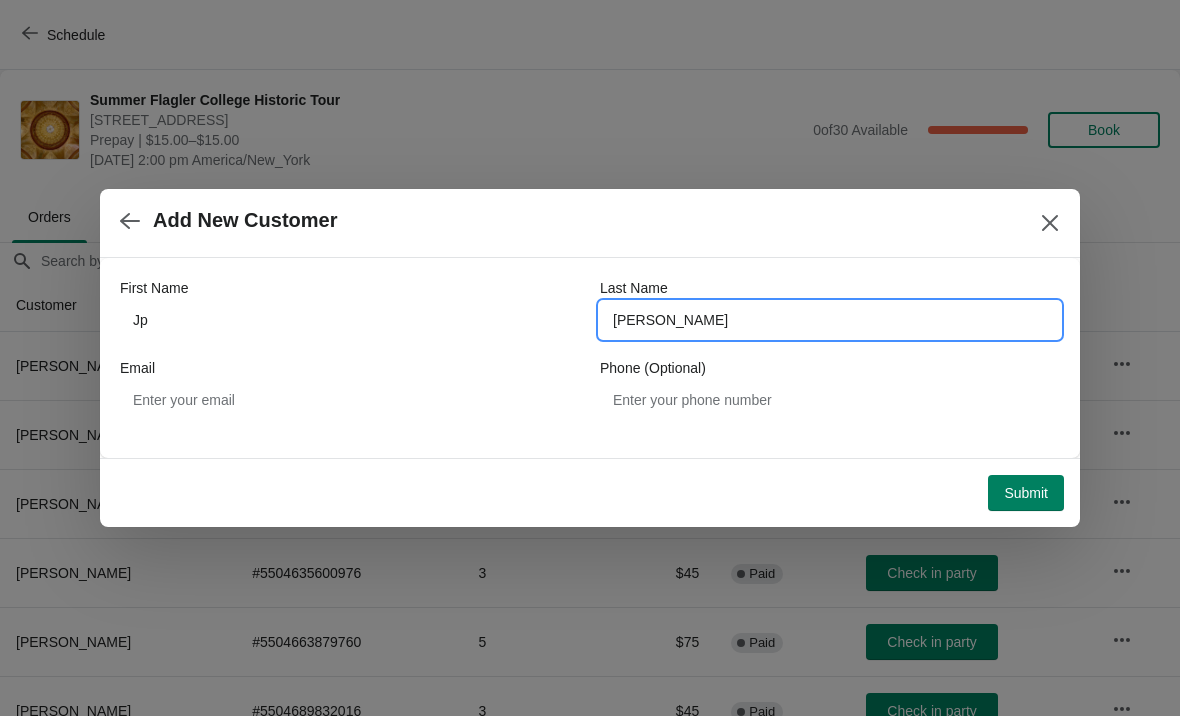 click on "Daley" at bounding box center [830, 320] 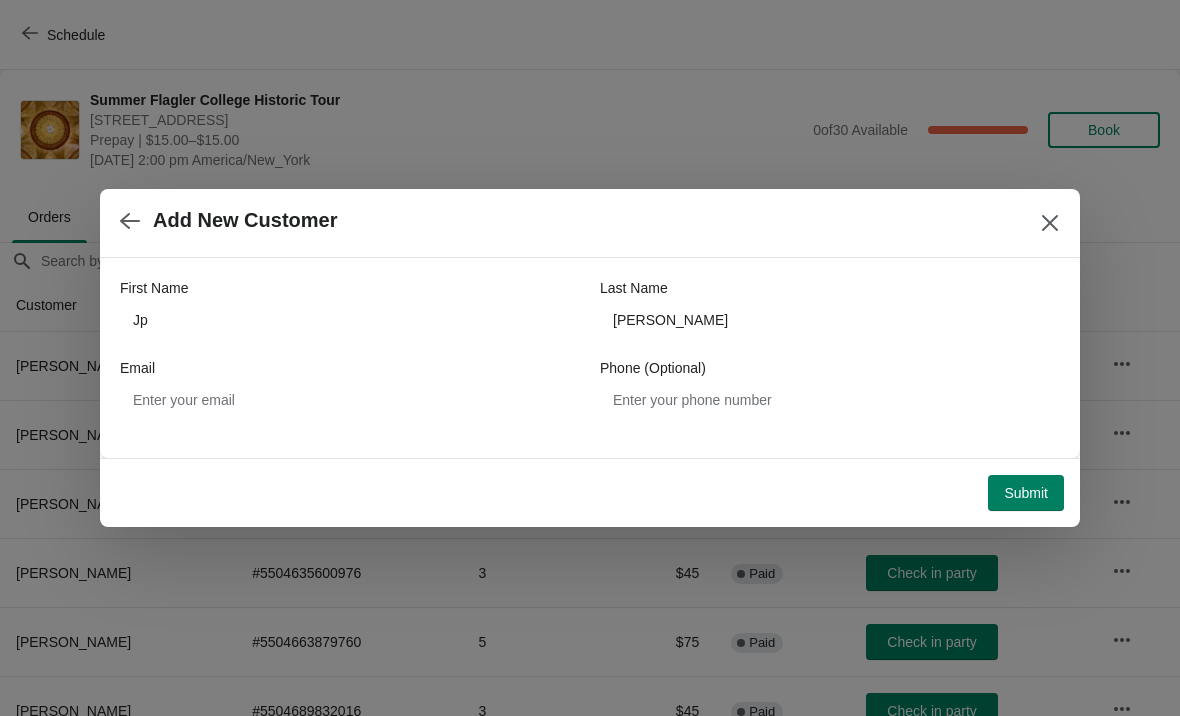 click on "Submit" at bounding box center [1026, 493] 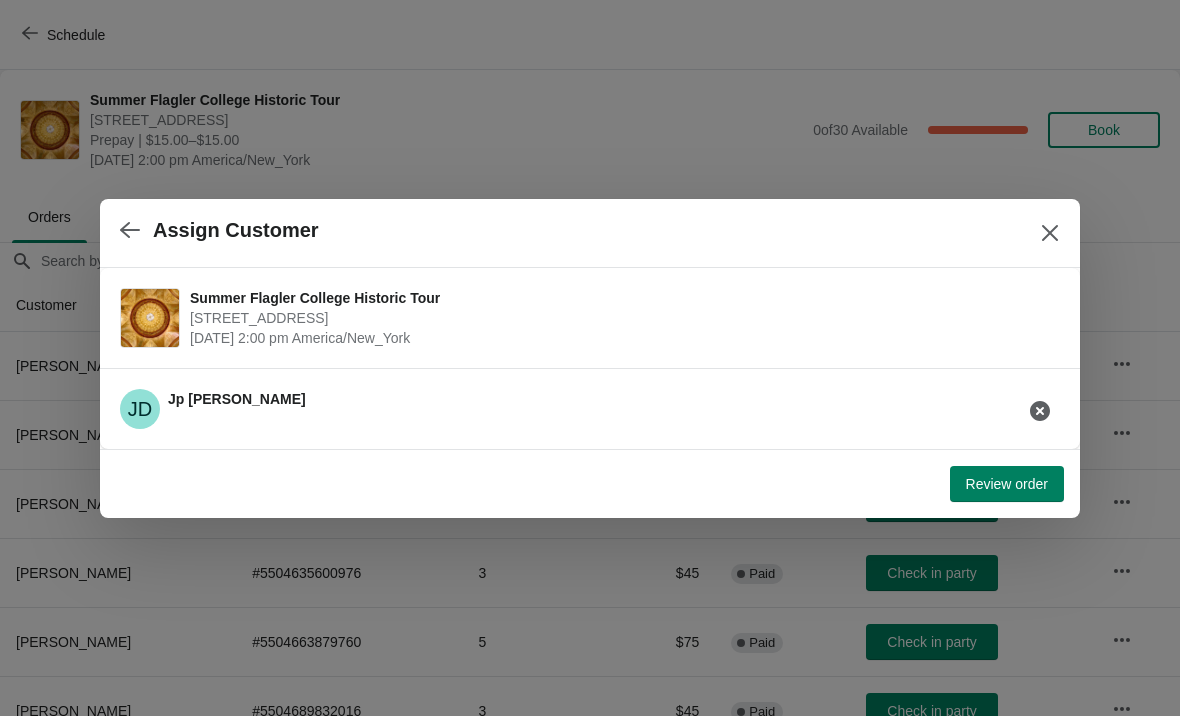 click on "Review order" at bounding box center [1007, 484] 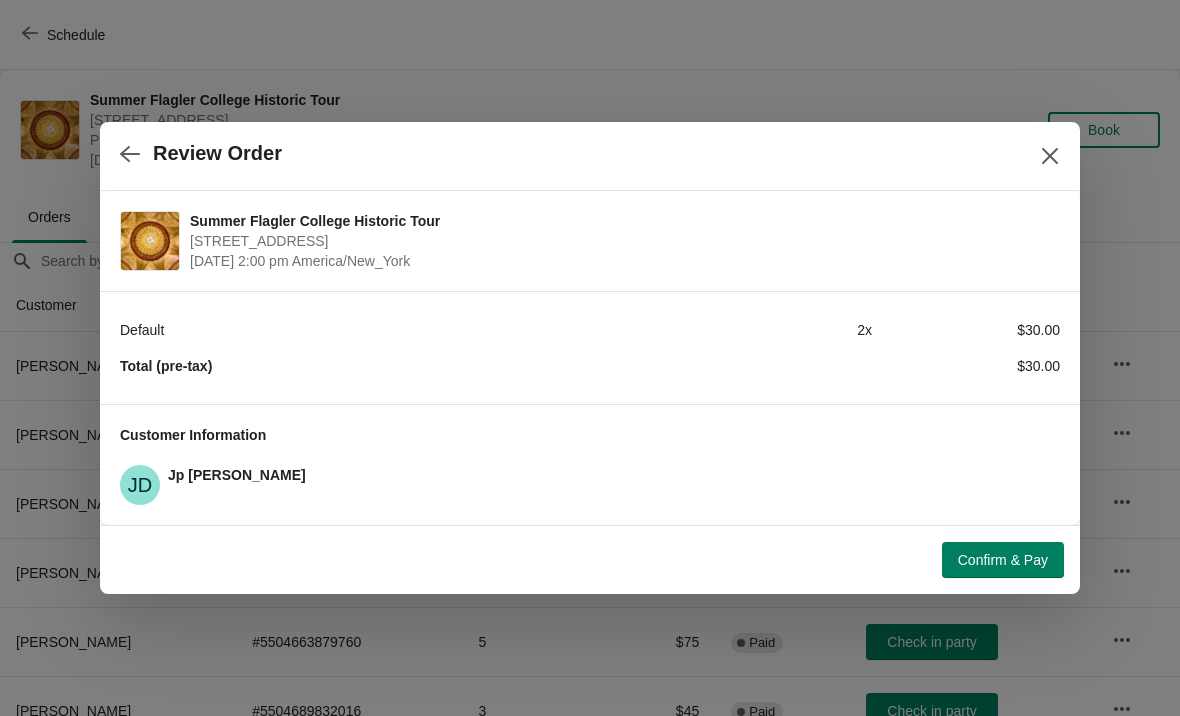 click on "Confirm & Pay" at bounding box center [1003, 560] 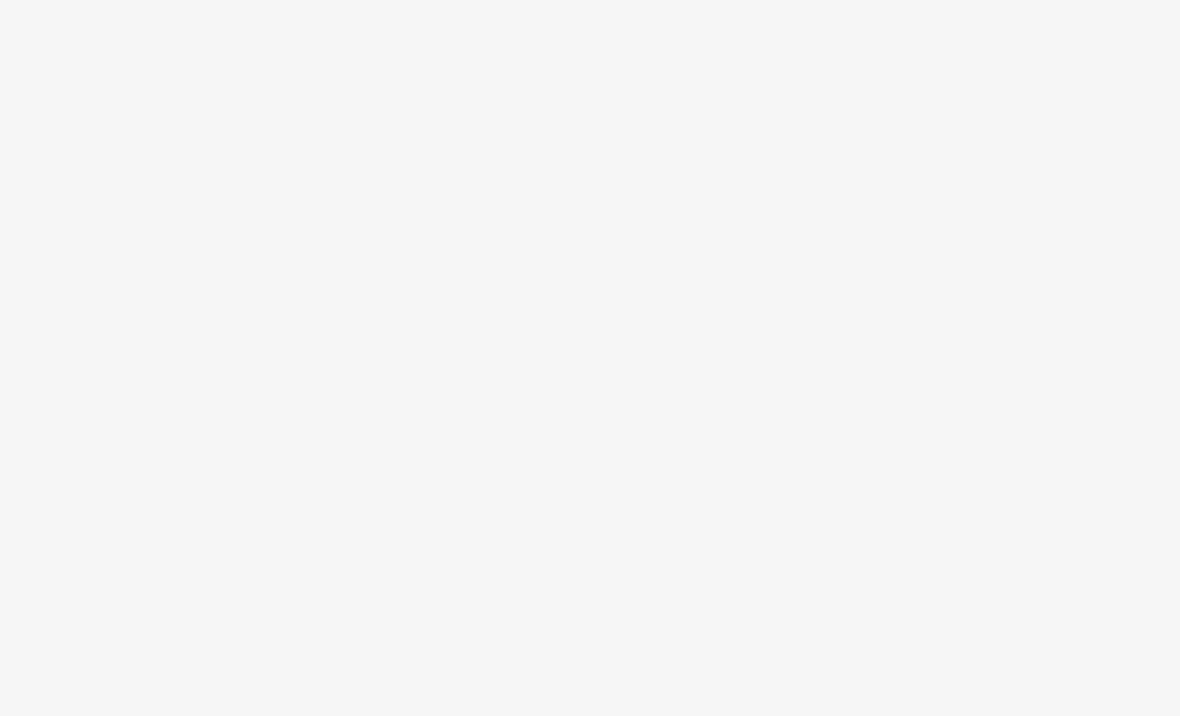 scroll, scrollTop: 0, scrollLeft: 0, axis: both 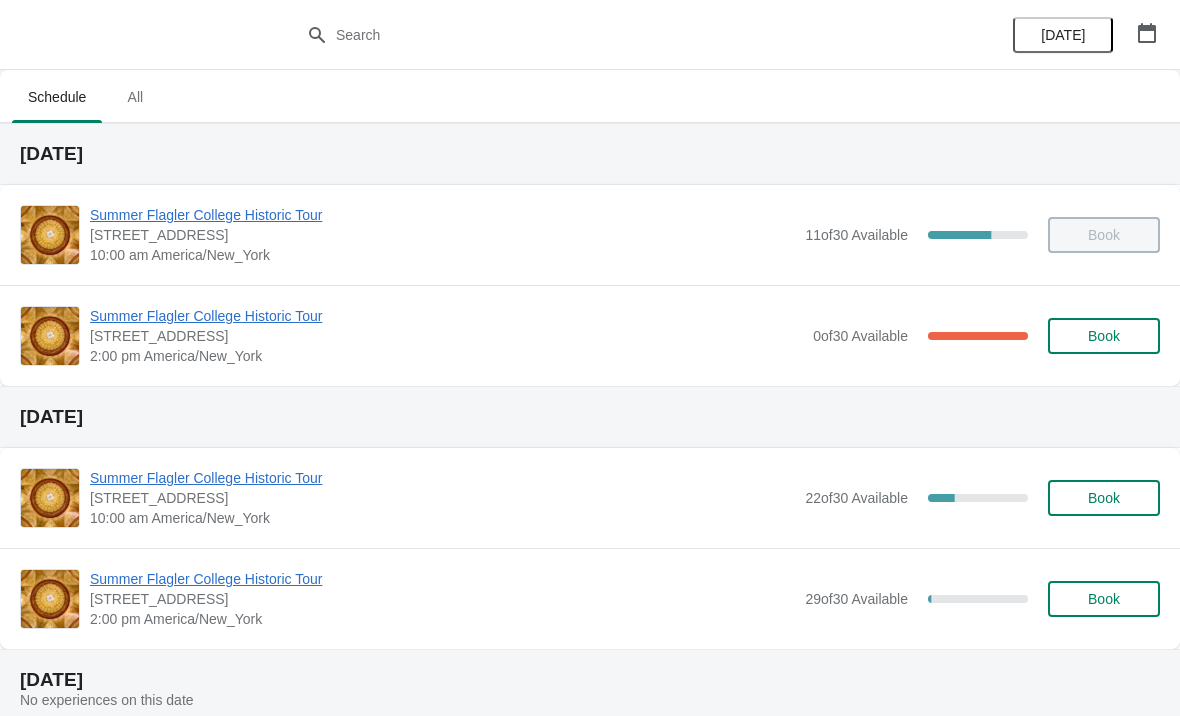 click on "Summer Flagler College Historic Tour" at bounding box center [446, 316] 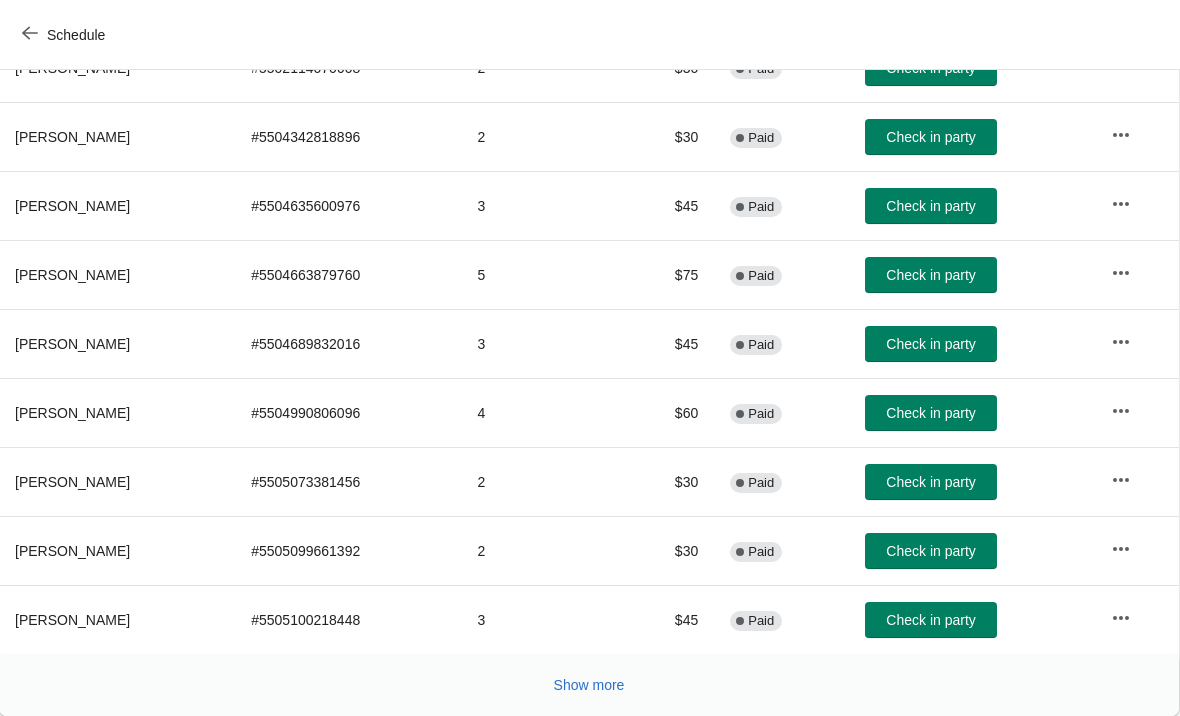scroll, scrollTop: 367, scrollLeft: 1, axis: both 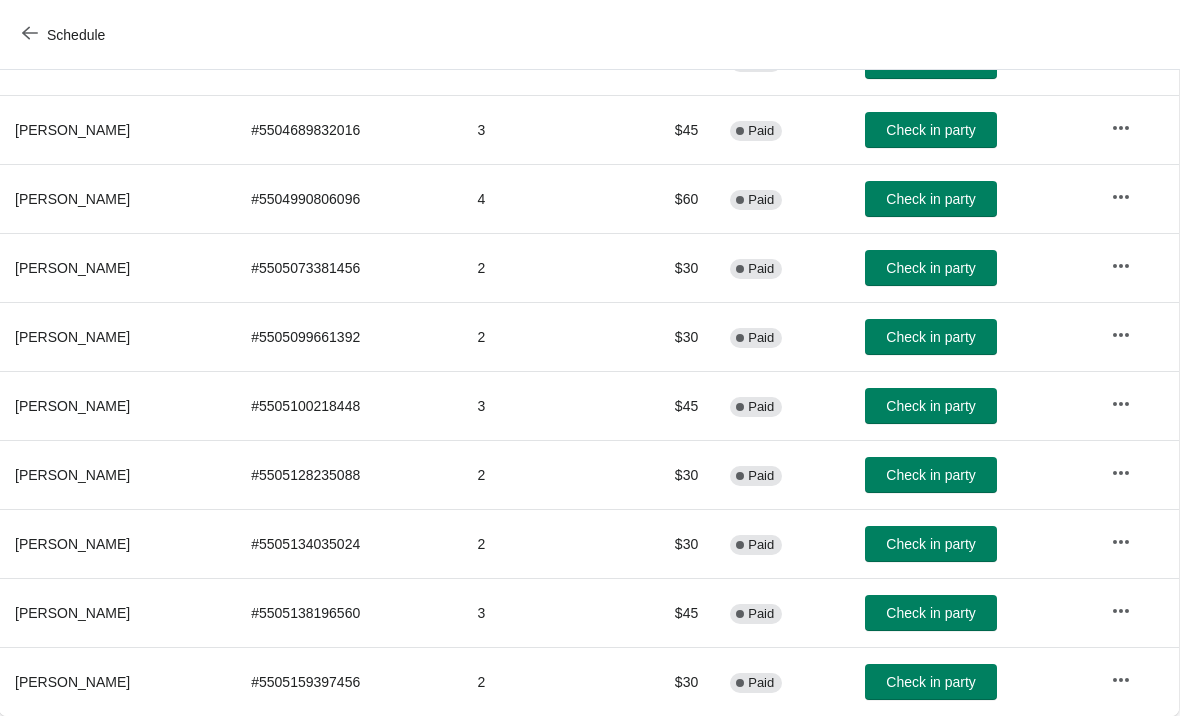 click on "Check in party" at bounding box center (931, 682) 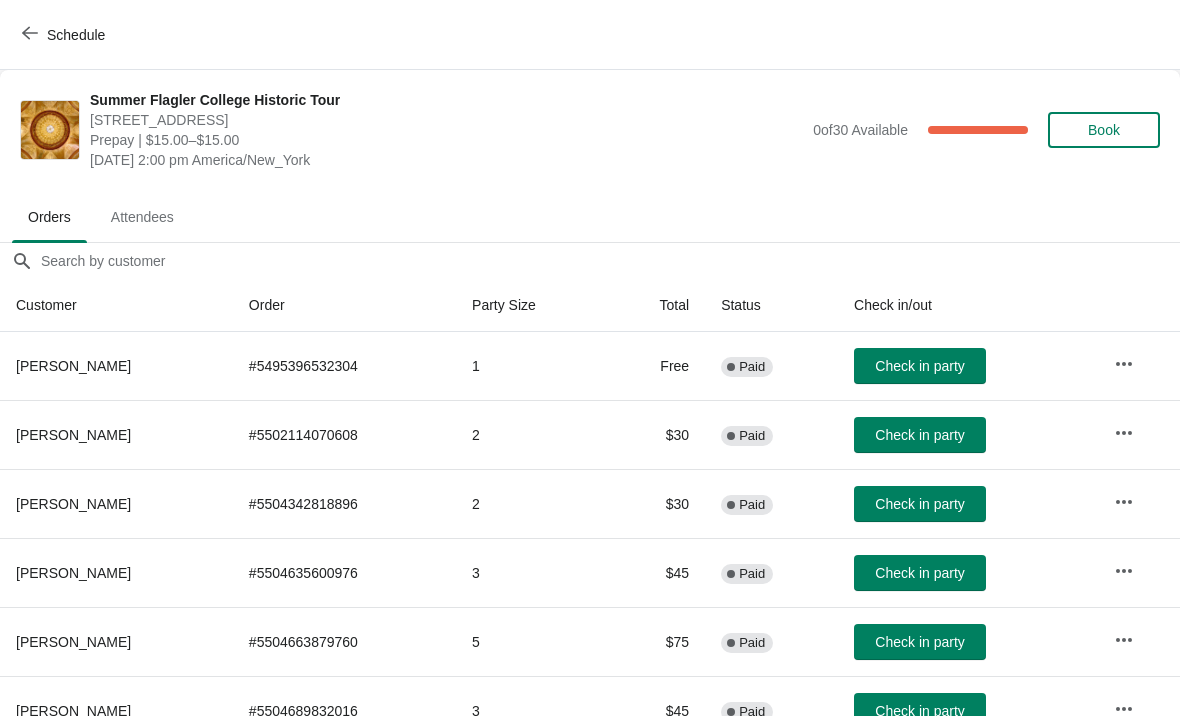 scroll, scrollTop: 0, scrollLeft: 0, axis: both 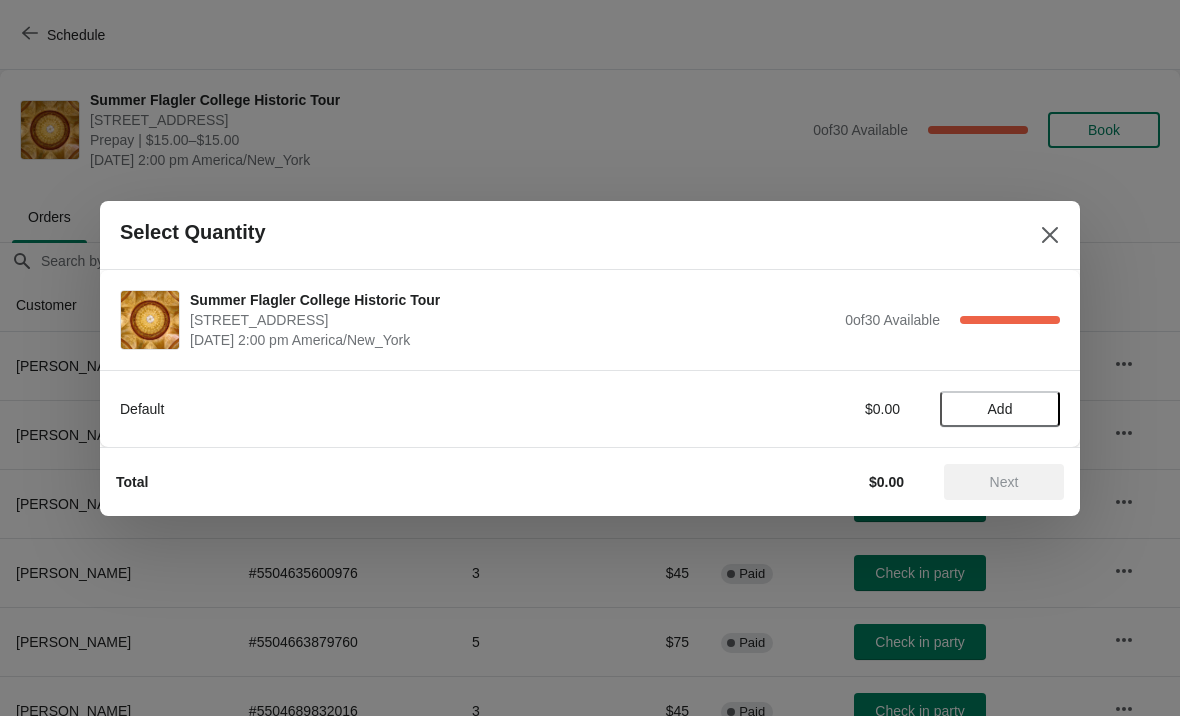 click on "Default $0.00 Add" at bounding box center (590, 399) 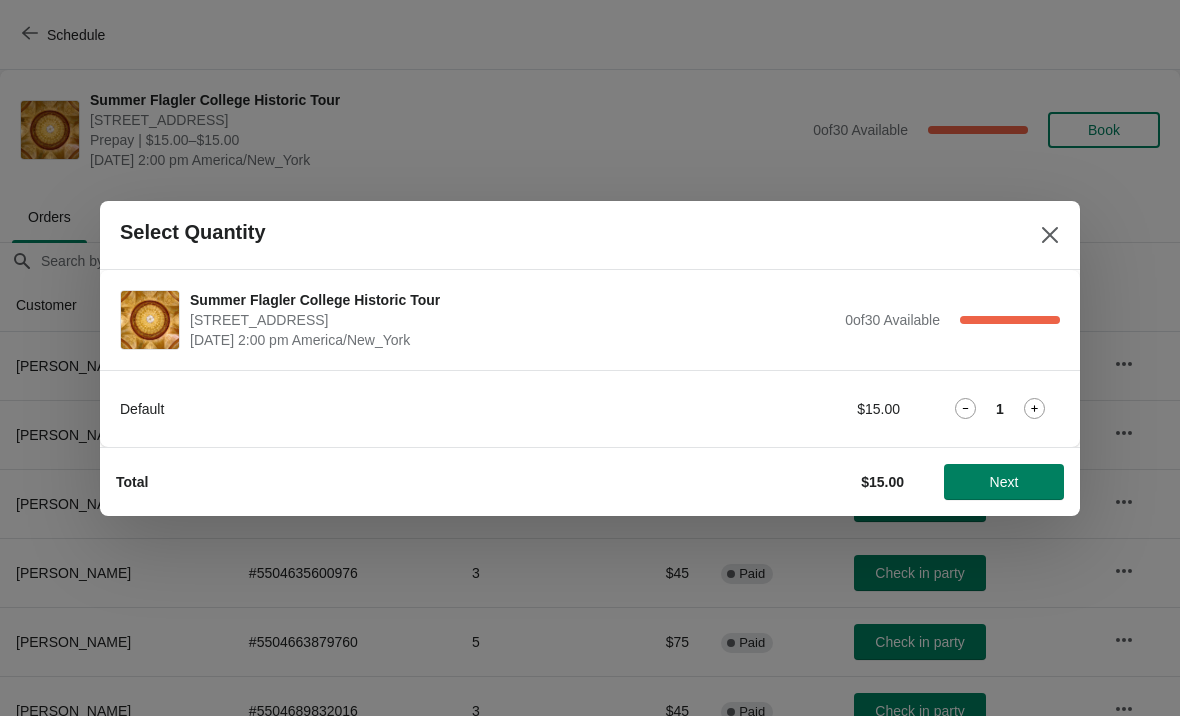 click on "Default $15.00 1" at bounding box center [590, 399] 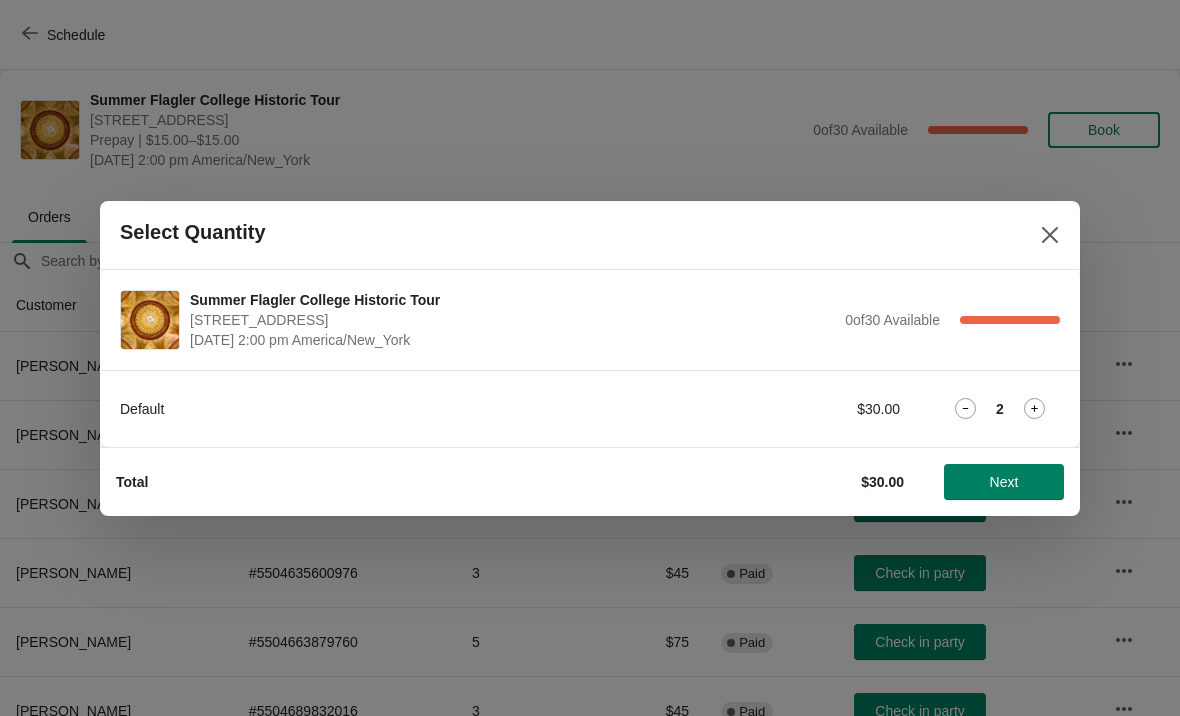 click on "Next" at bounding box center [1004, 482] 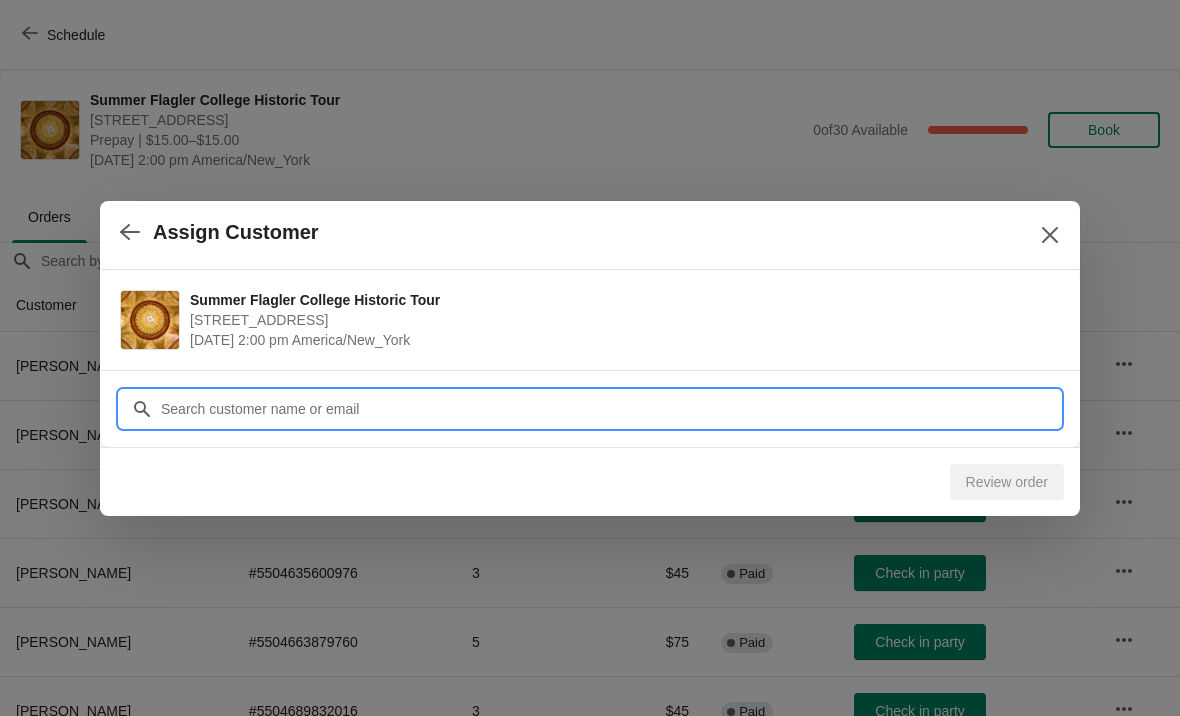 click on "Customer" at bounding box center [610, 409] 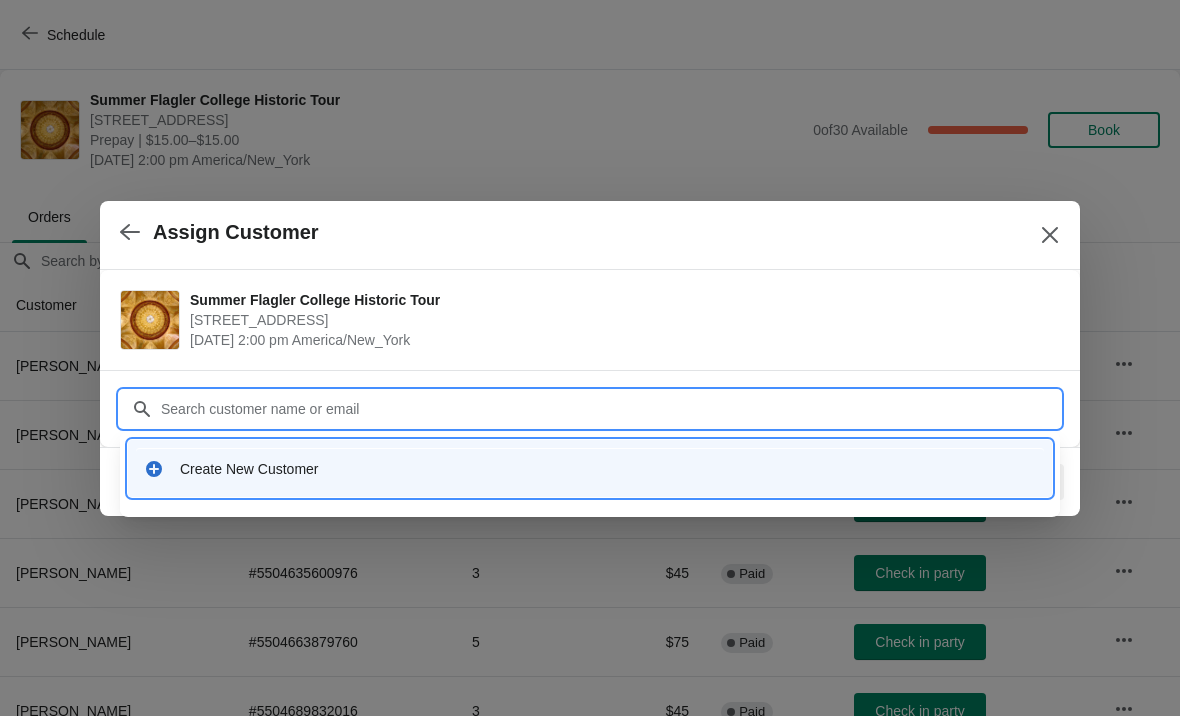 click on "Create New Customer" at bounding box center (590, 468) 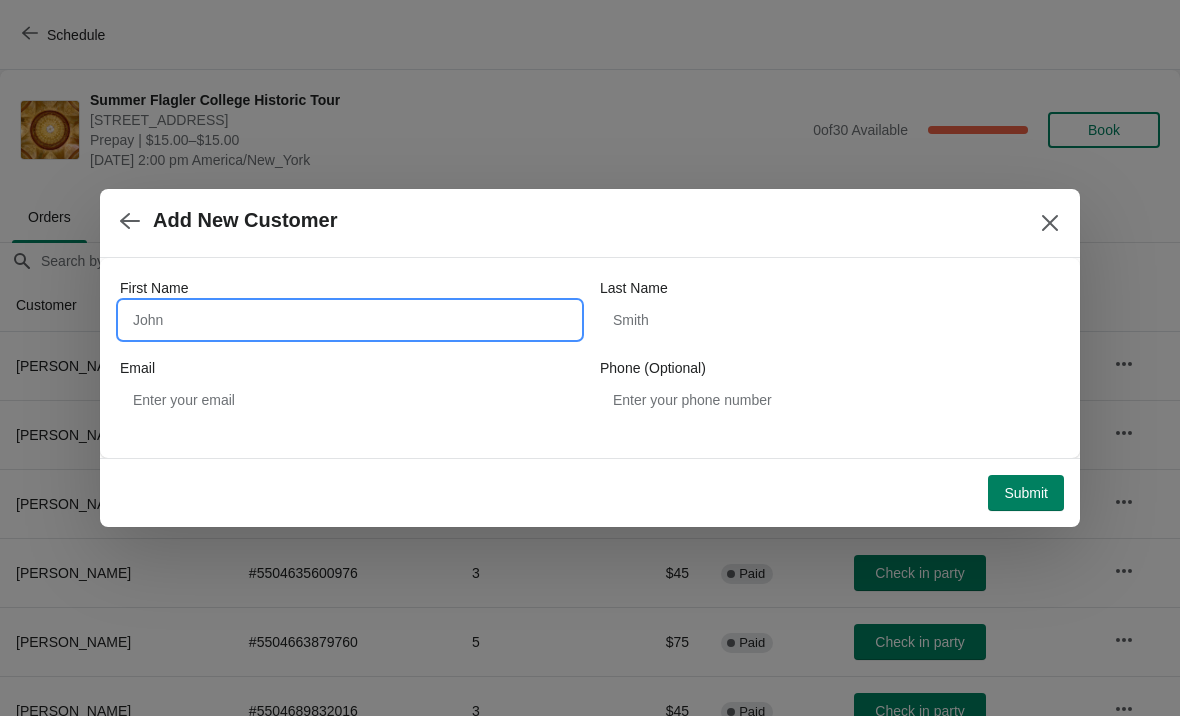 click on "First Name" at bounding box center [350, 320] 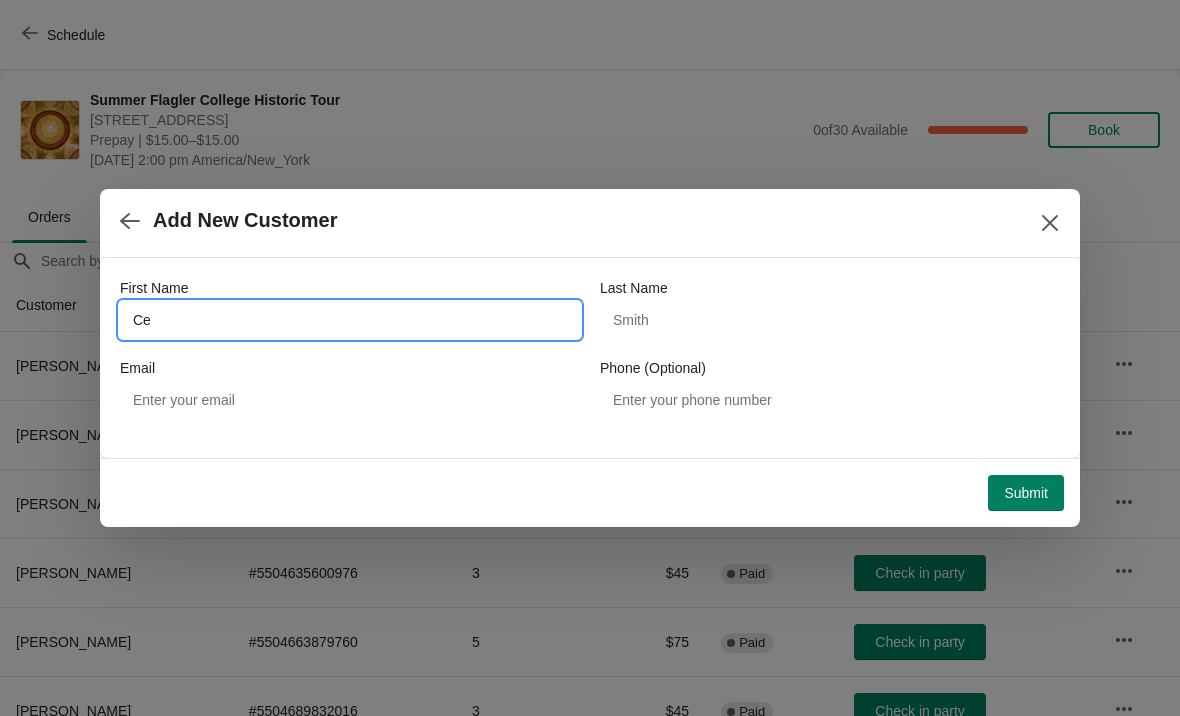 type on "C" 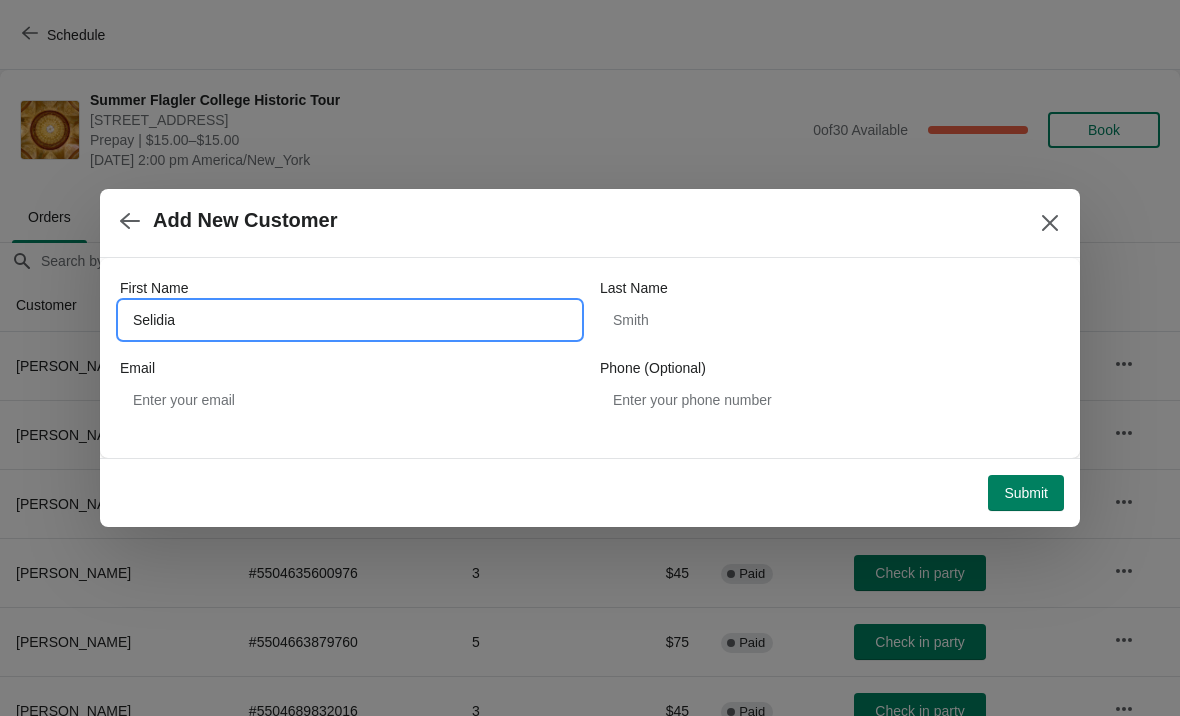 type on "Selidia" 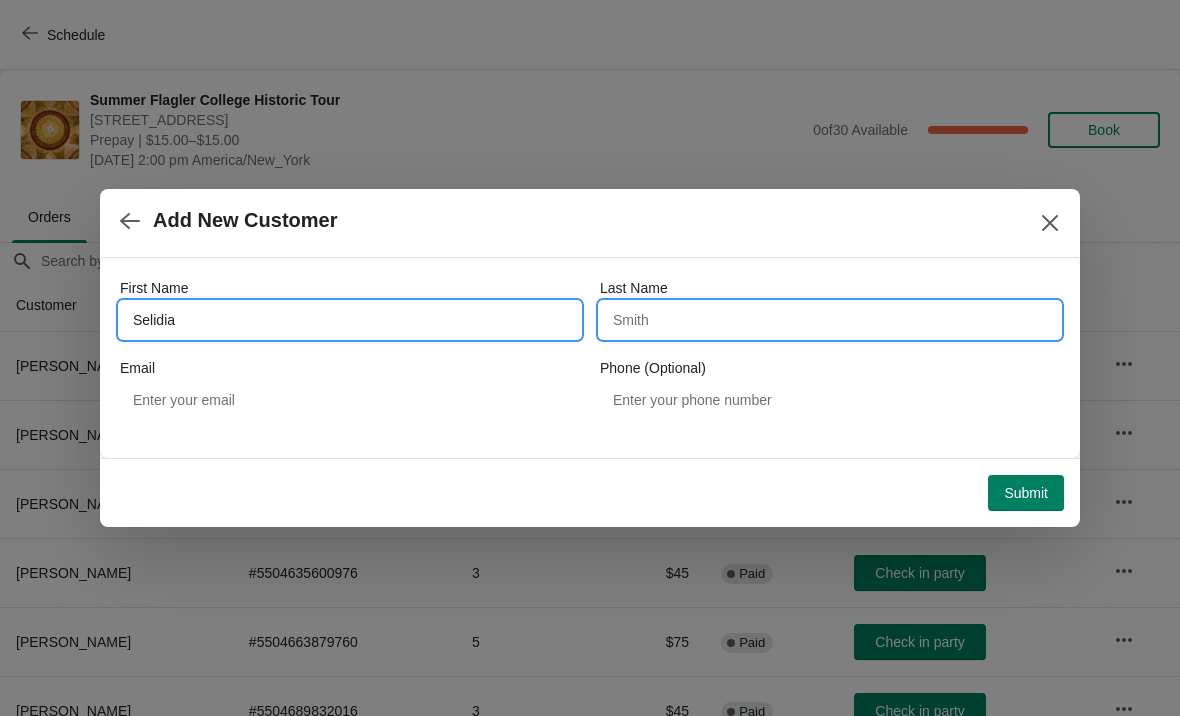 click on "Last Name" at bounding box center (830, 320) 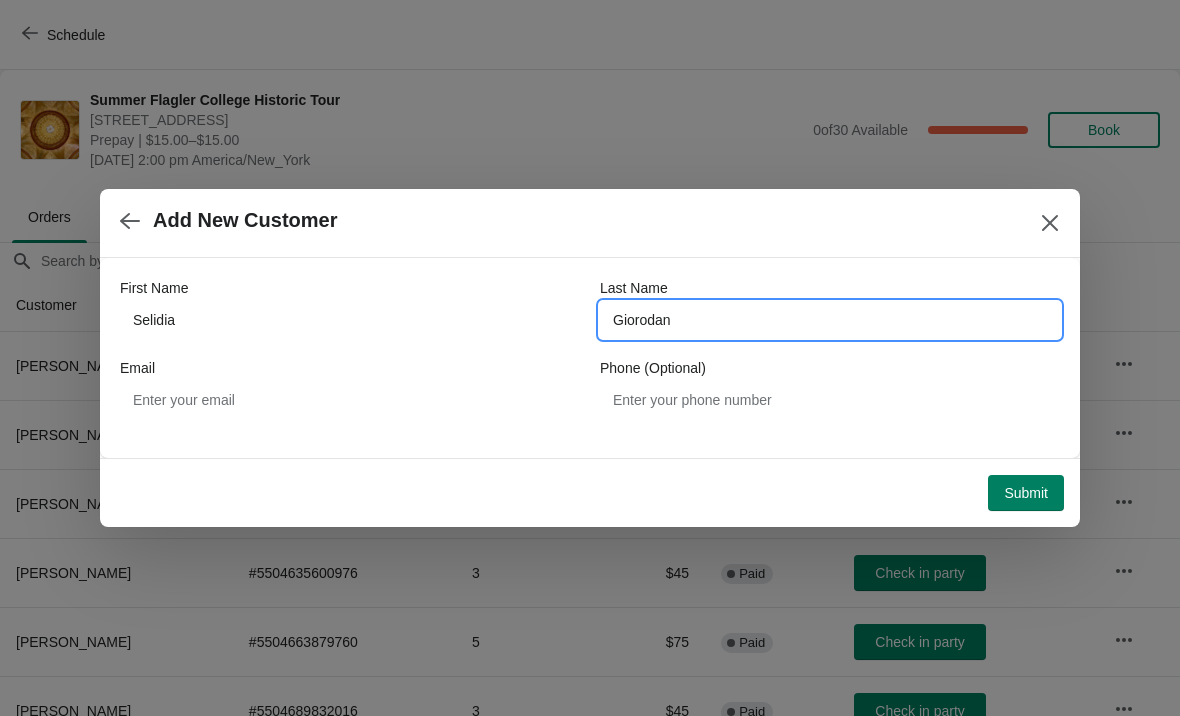 type on "Giorodan" 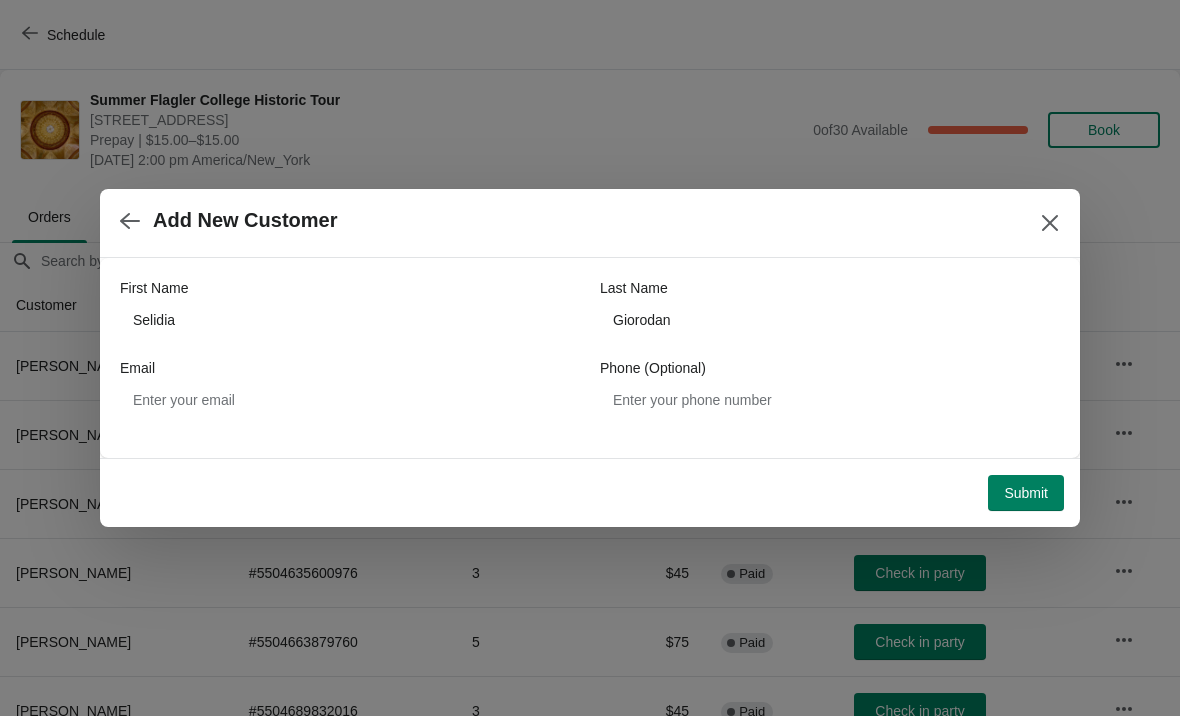 click on "Submit" at bounding box center (1026, 493) 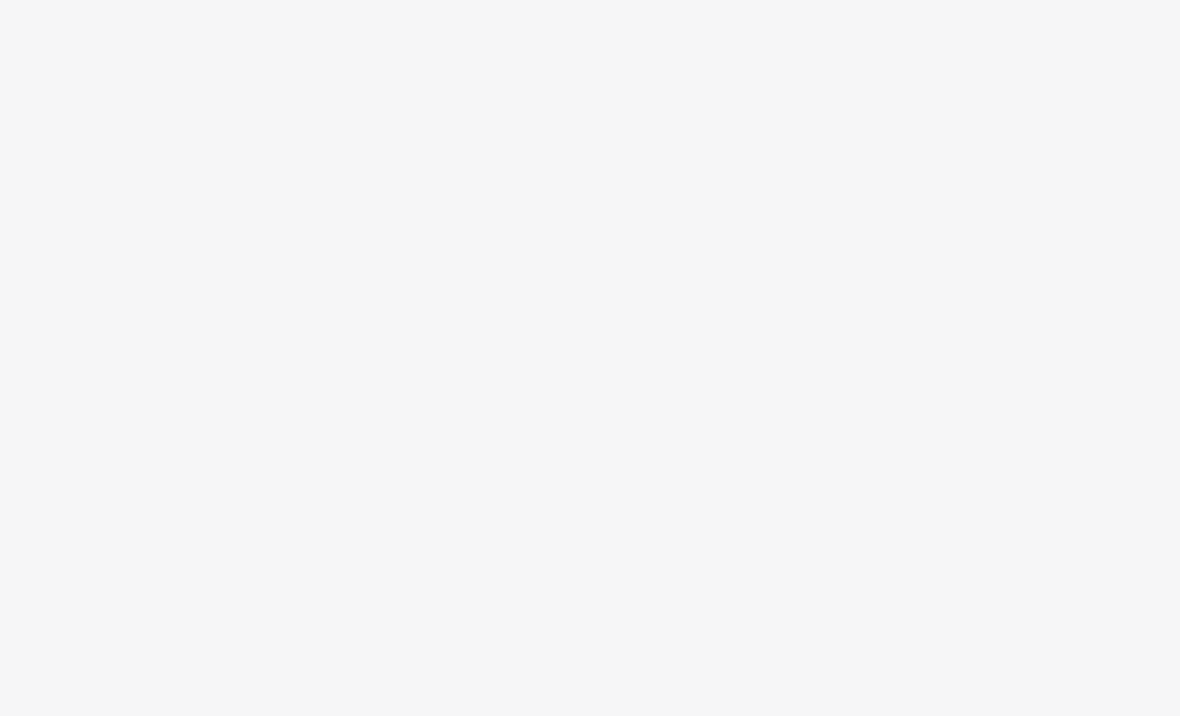 scroll, scrollTop: 0, scrollLeft: 0, axis: both 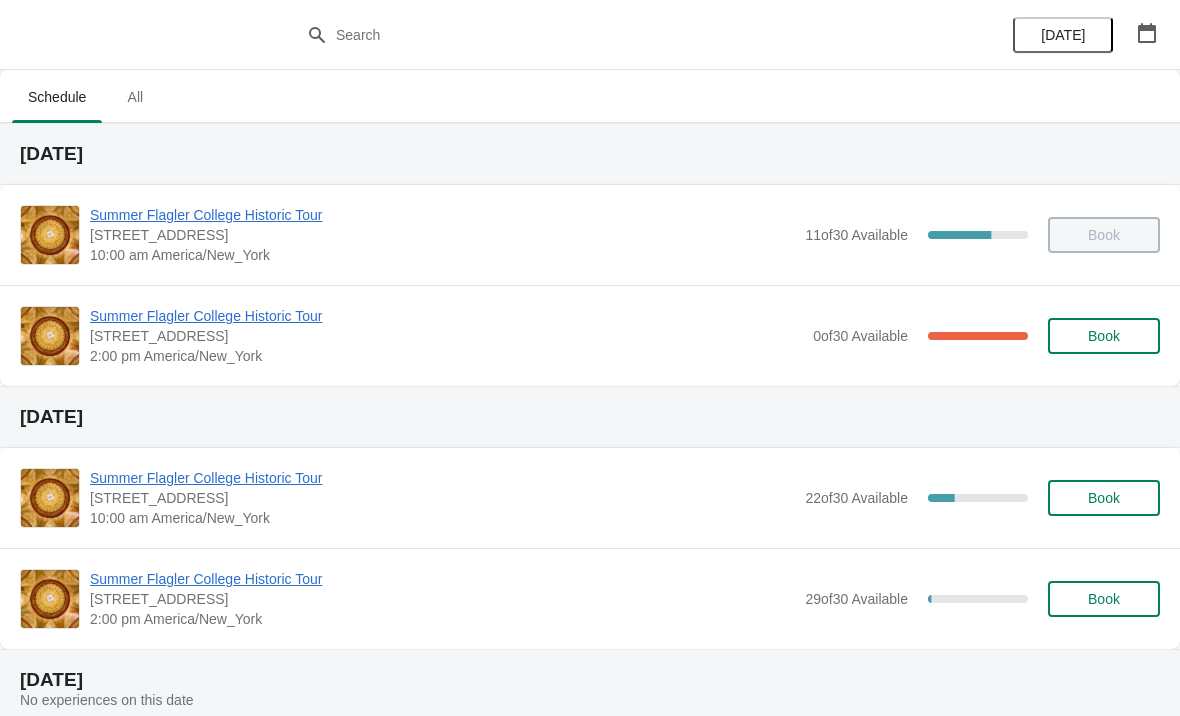 click on "Summer Flagler College Historic Tour" at bounding box center (446, 316) 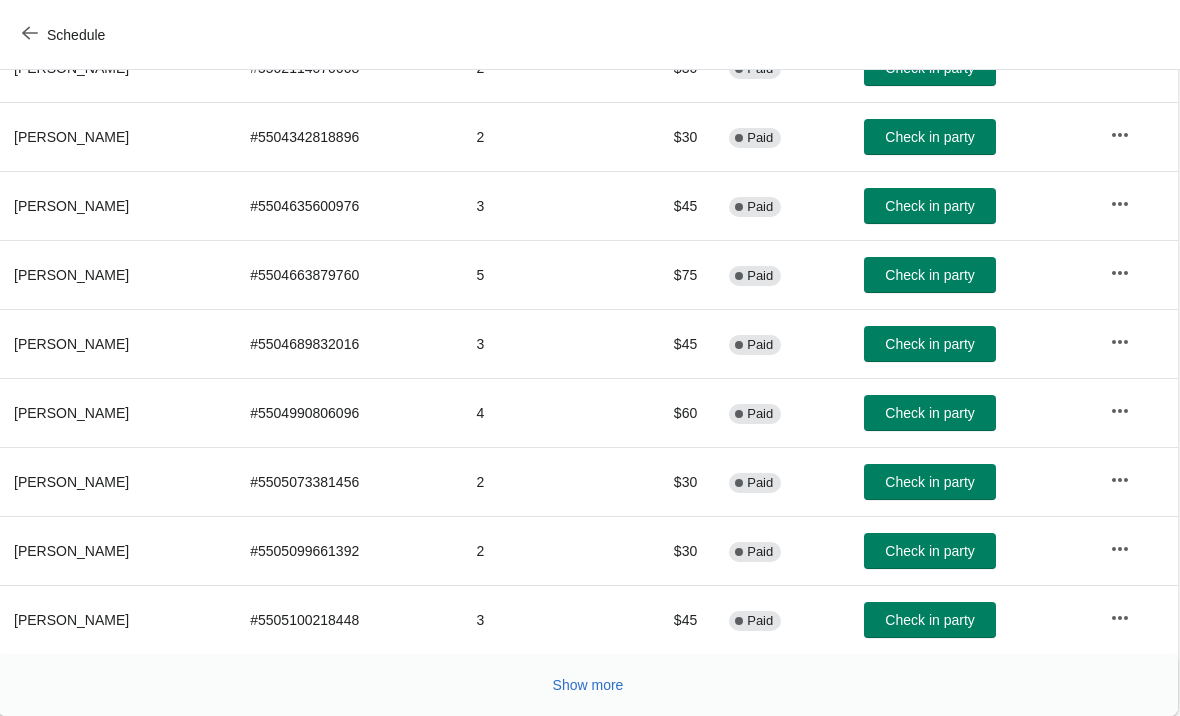 scroll, scrollTop: 367, scrollLeft: 1, axis: both 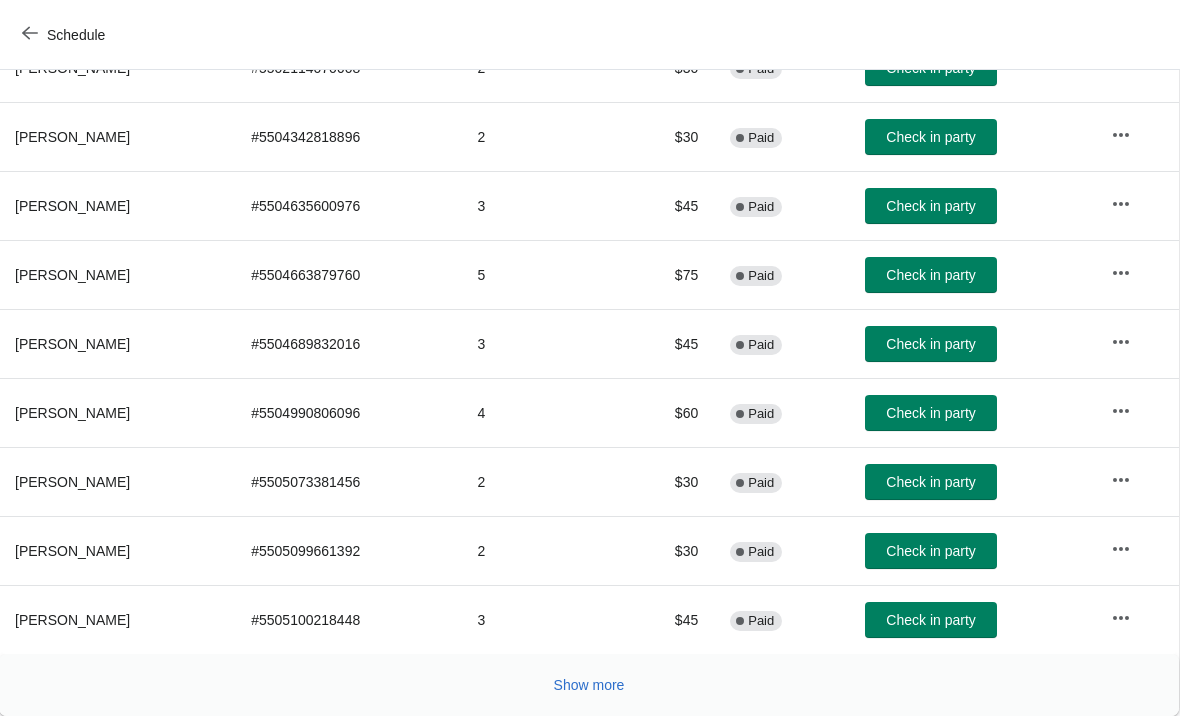 click on "Show more" at bounding box center (589, 685) 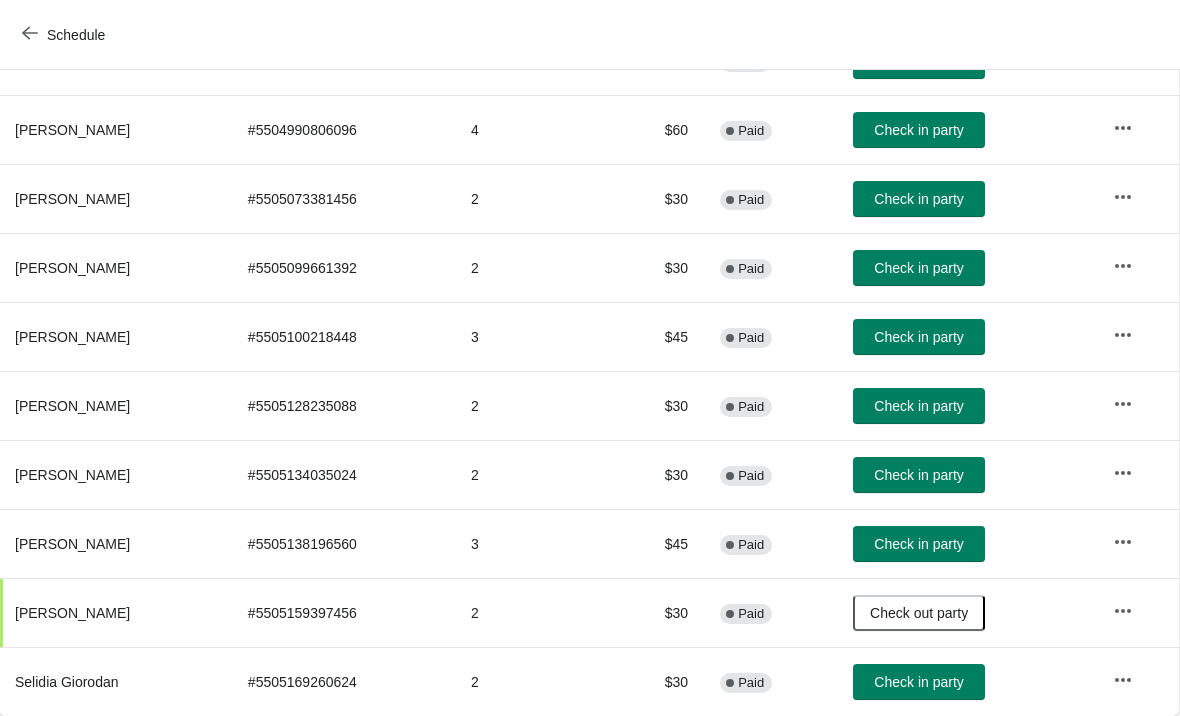 scroll, scrollTop: 650, scrollLeft: 1, axis: both 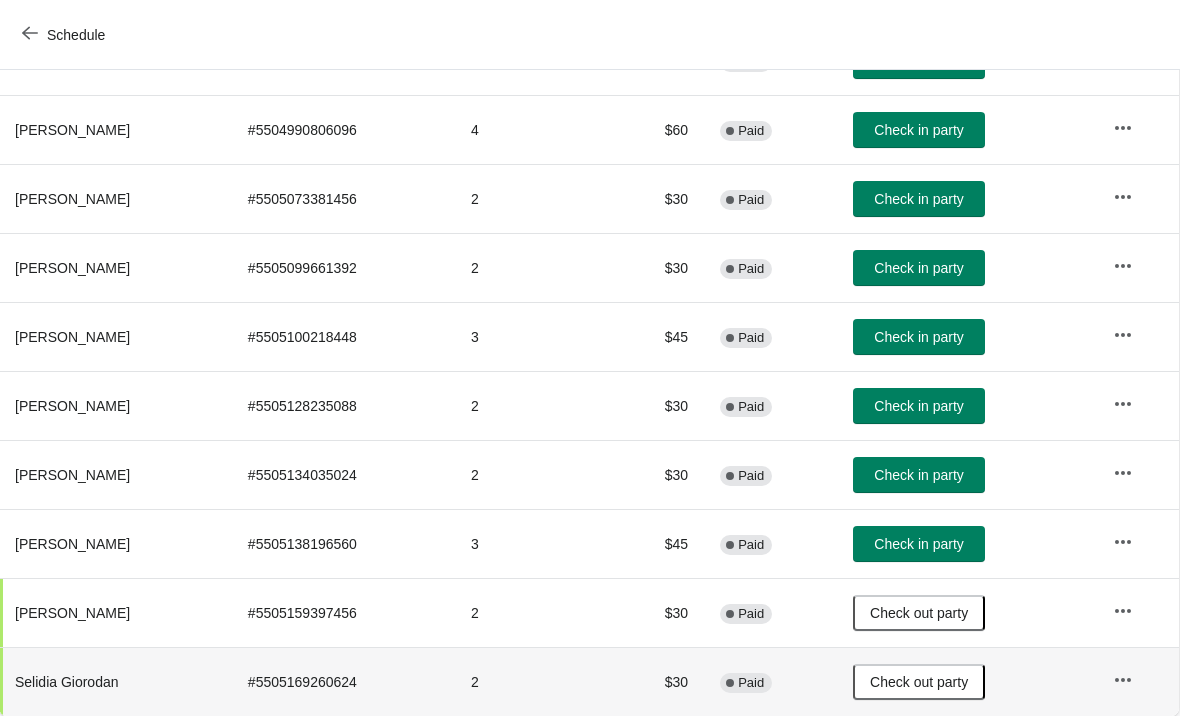 click on "Schedule" at bounding box center (65, 35) 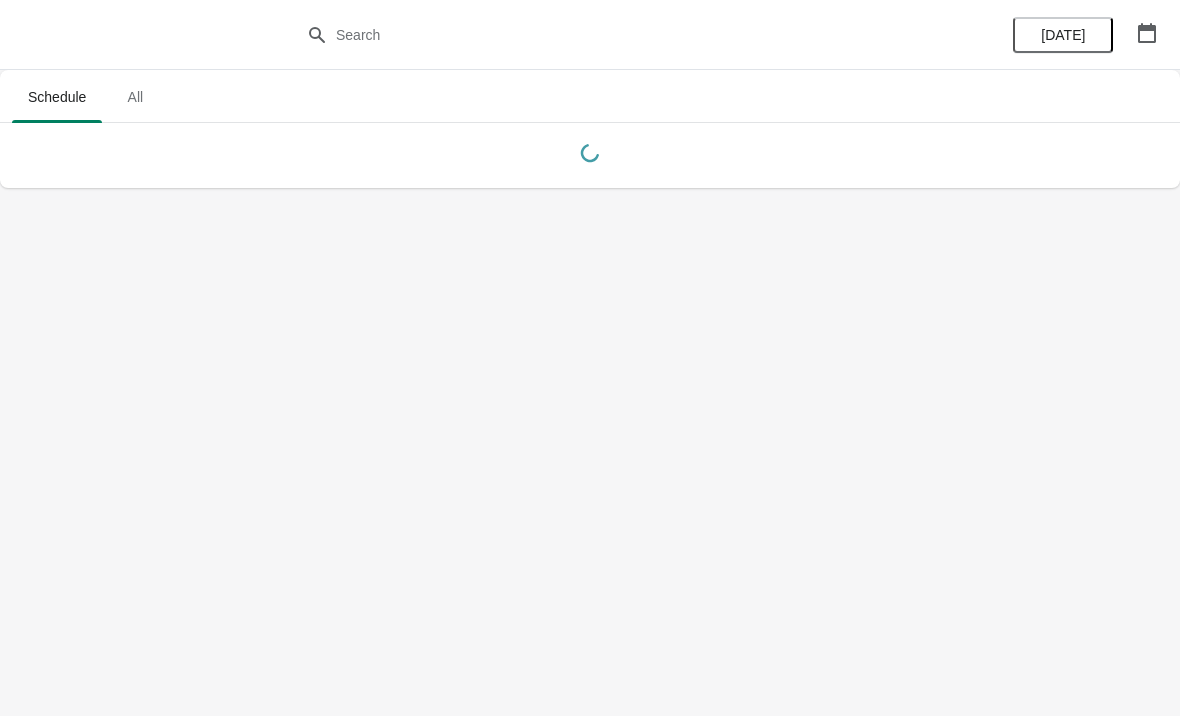 scroll, scrollTop: 0, scrollLeft: 0, axis: both 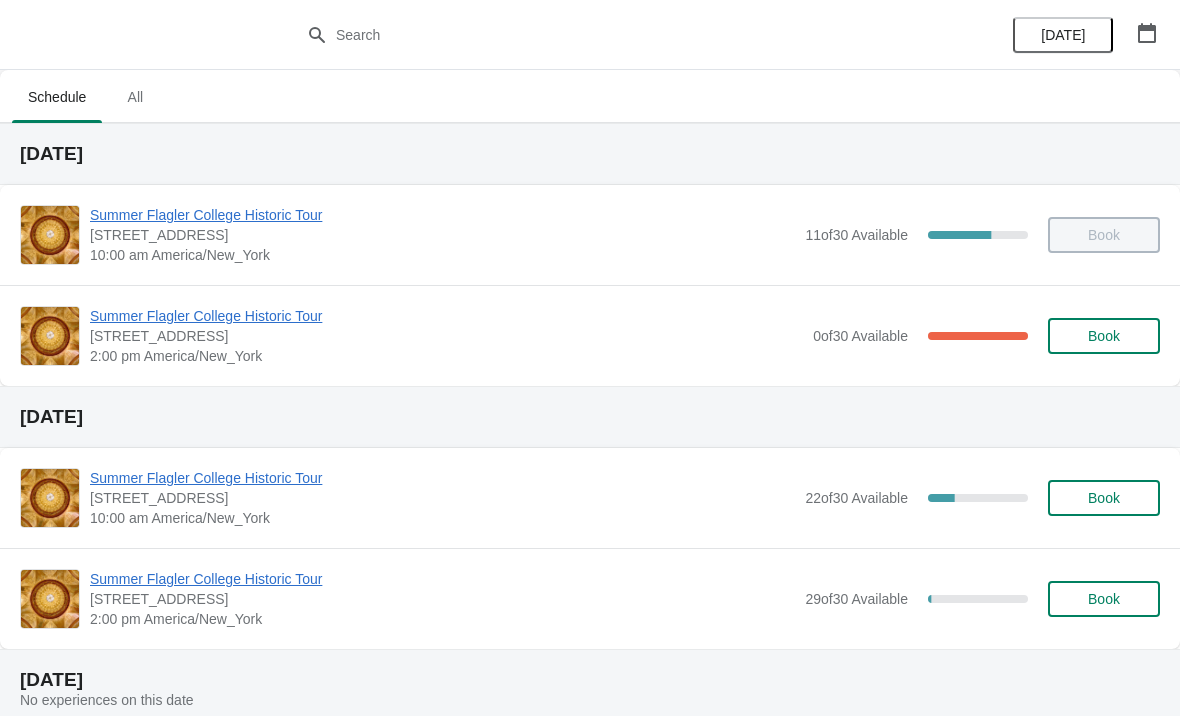 click on "Book" at bounding box center (1104, 498) 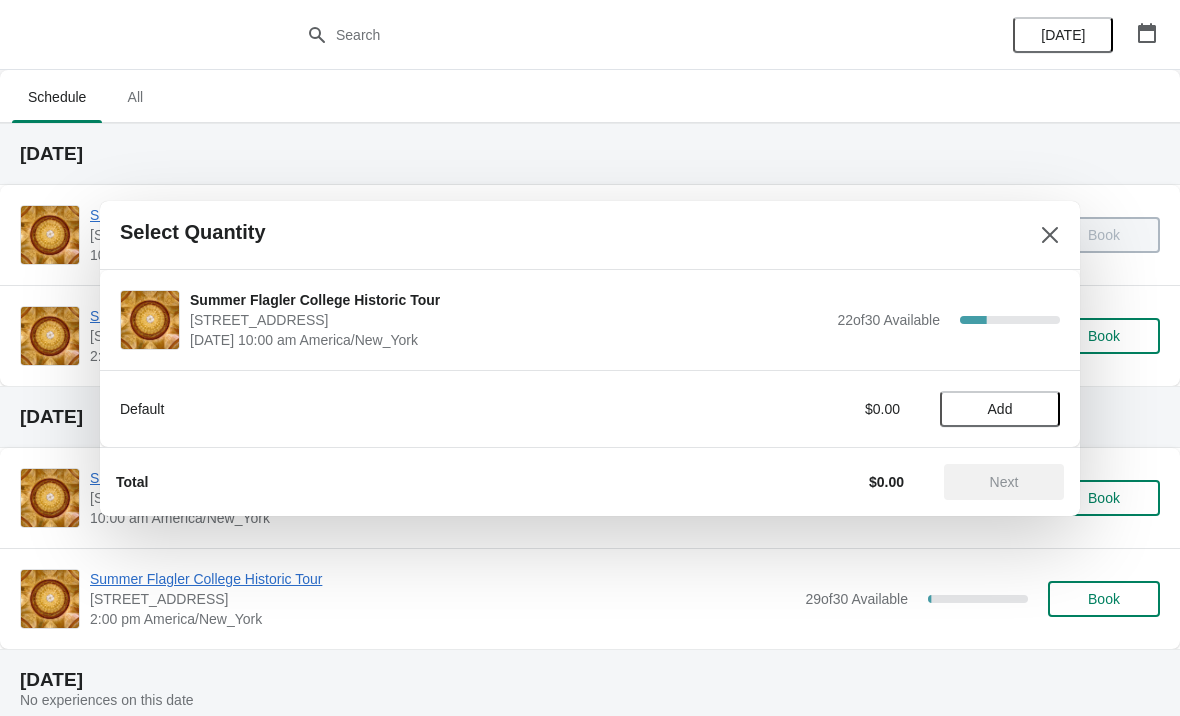 click on "Add" at bounding box center [1000, 409] 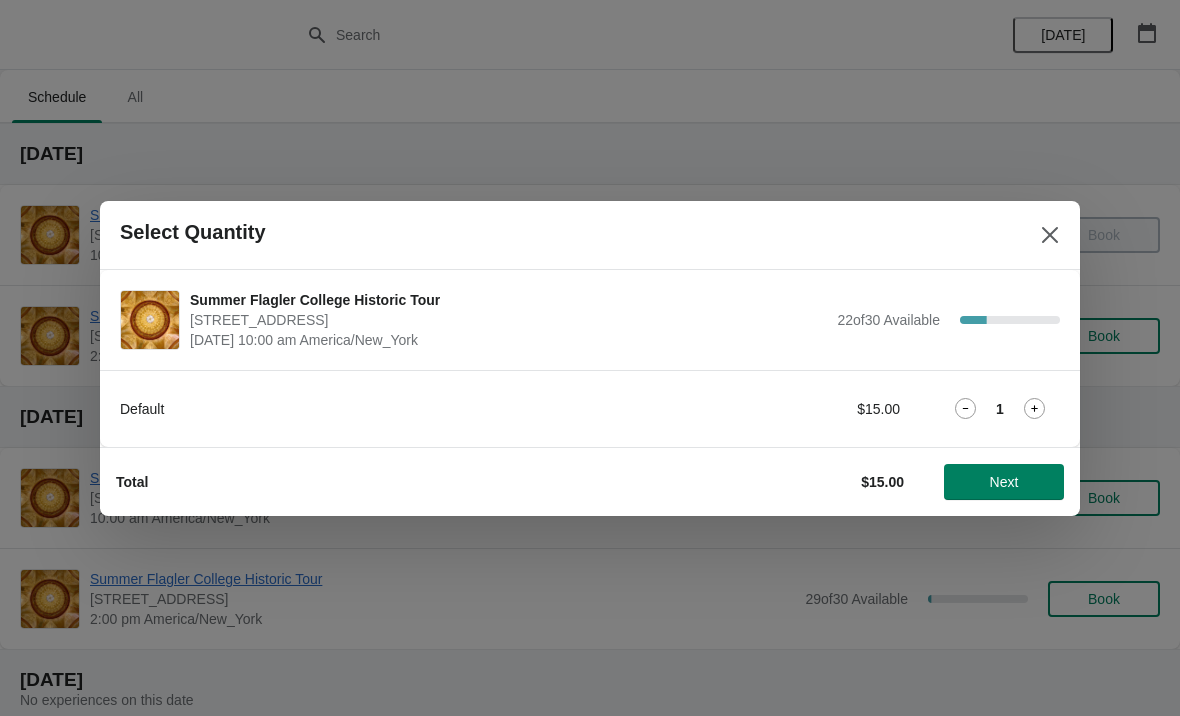 click 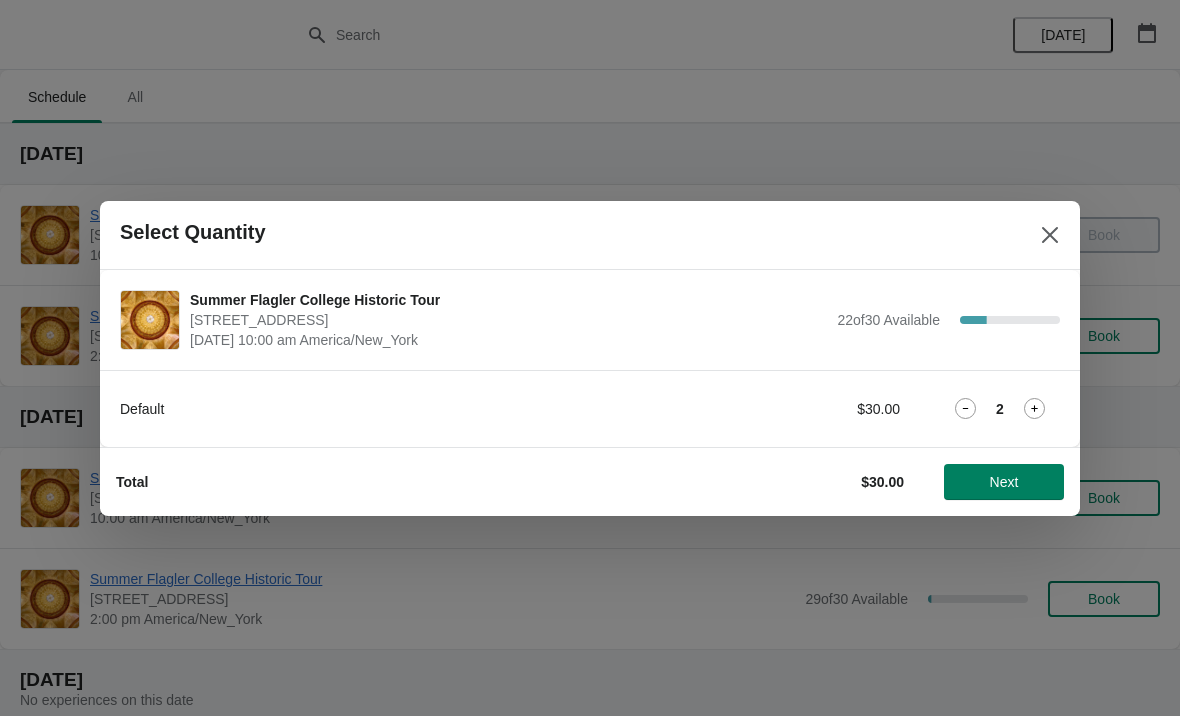 click on "Next" at bounding box center [1004, 482] 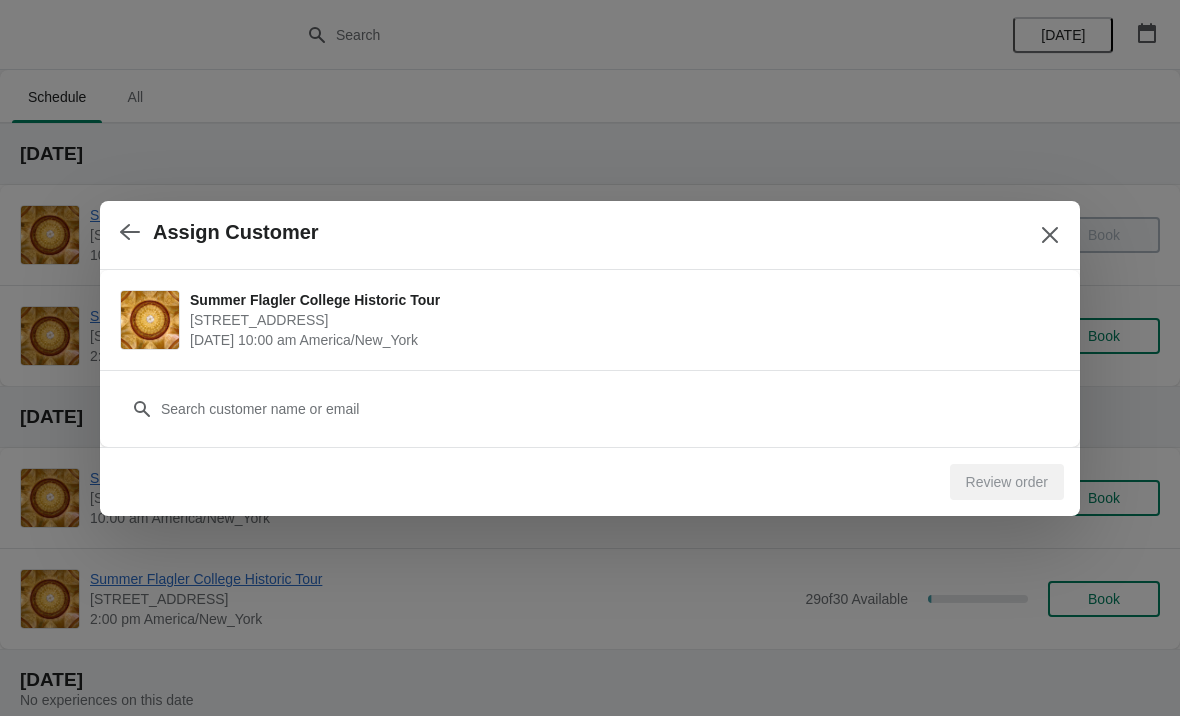 click on "Customer" at bounding box center (590, 399) 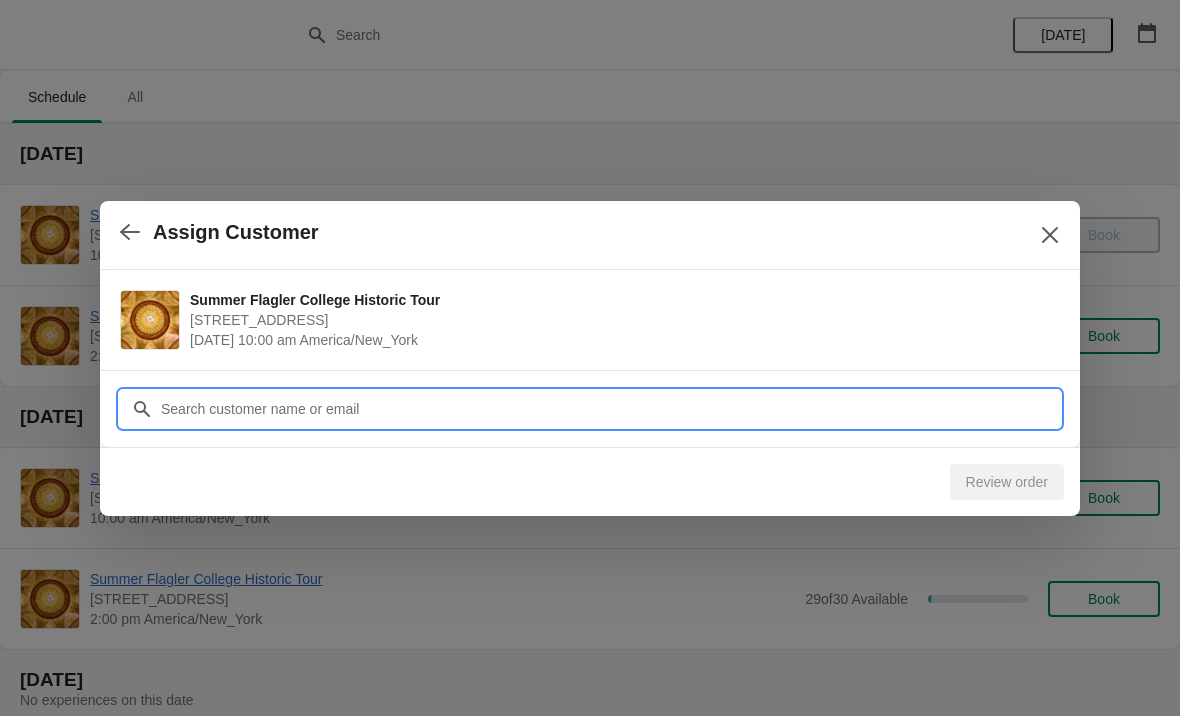 click on "Customer" at bounding box center [610, 409] 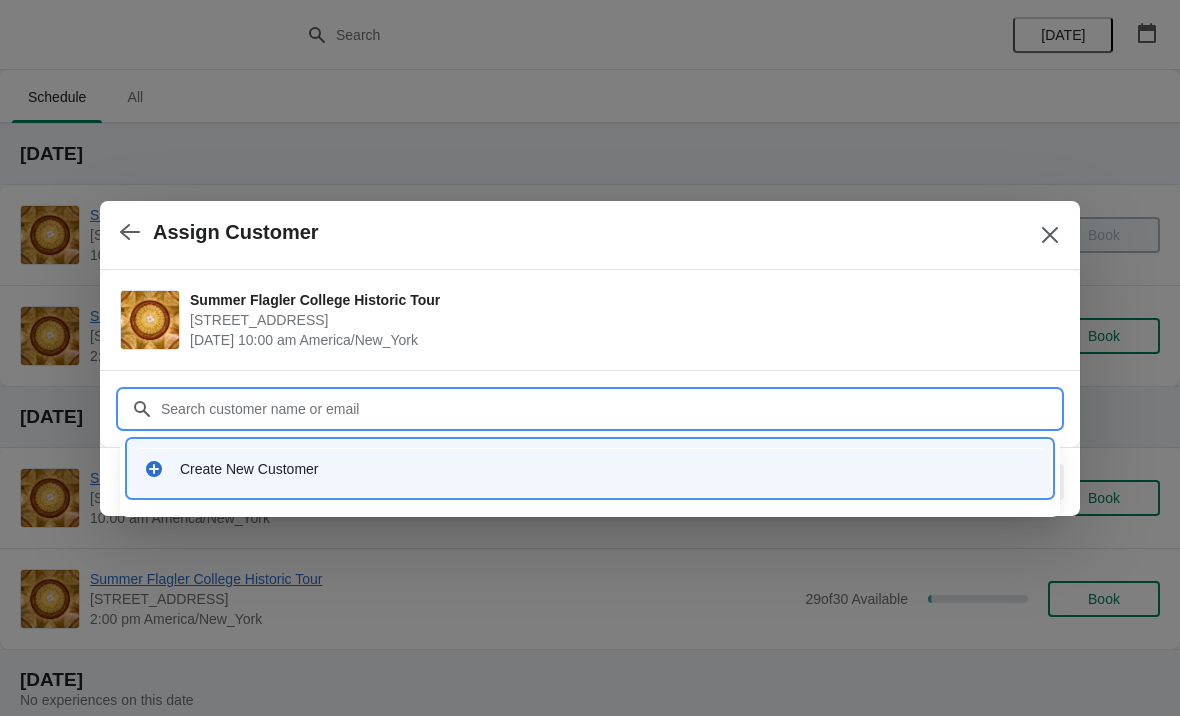 click on "Create New Customer" at bounding box center (590, 468) 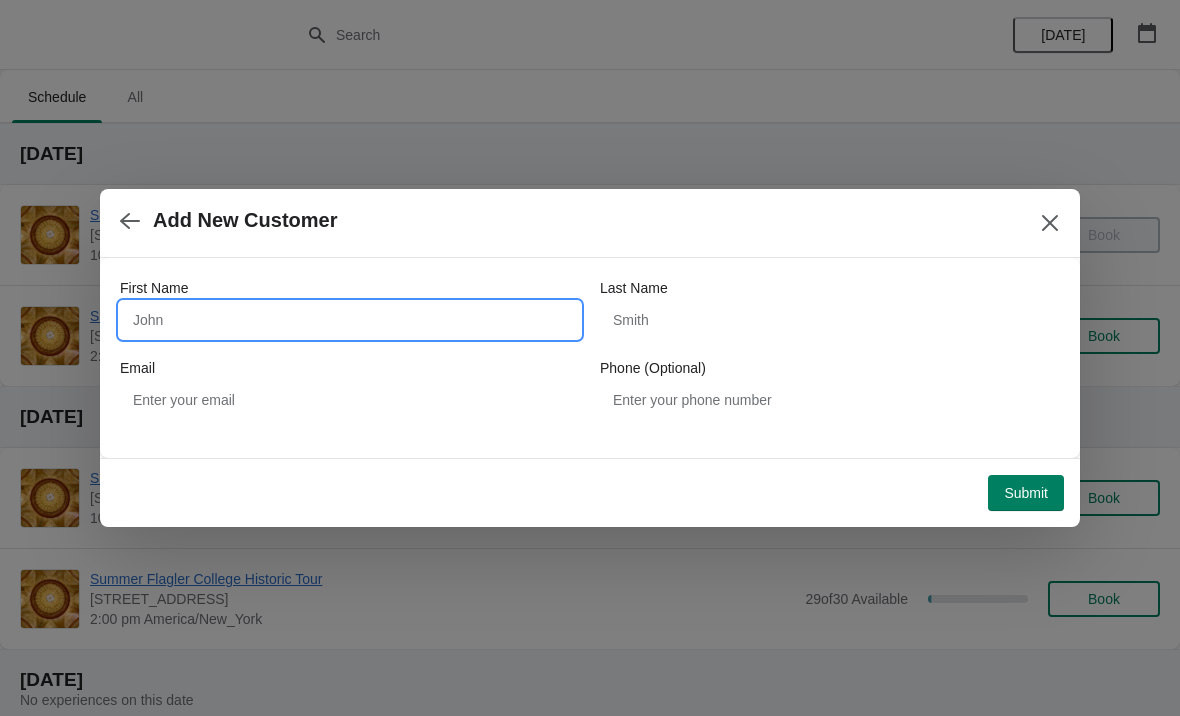 click on "First Name" at bounding box center [350, 320] 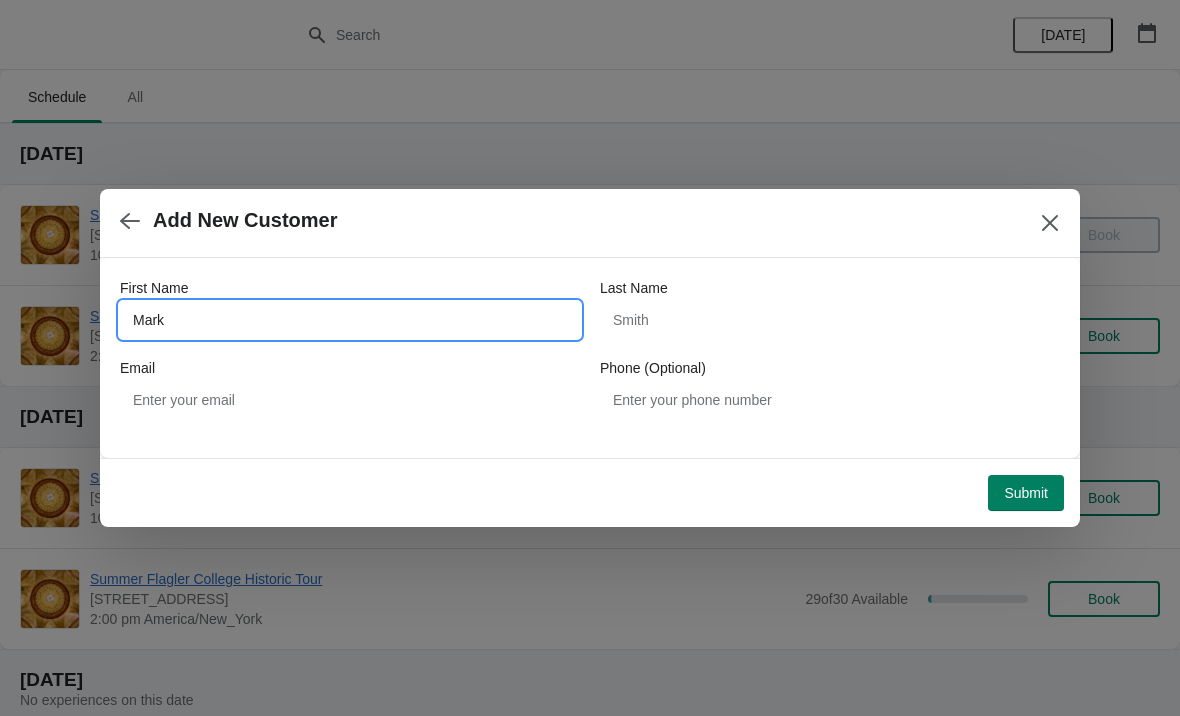 type on "Mark" 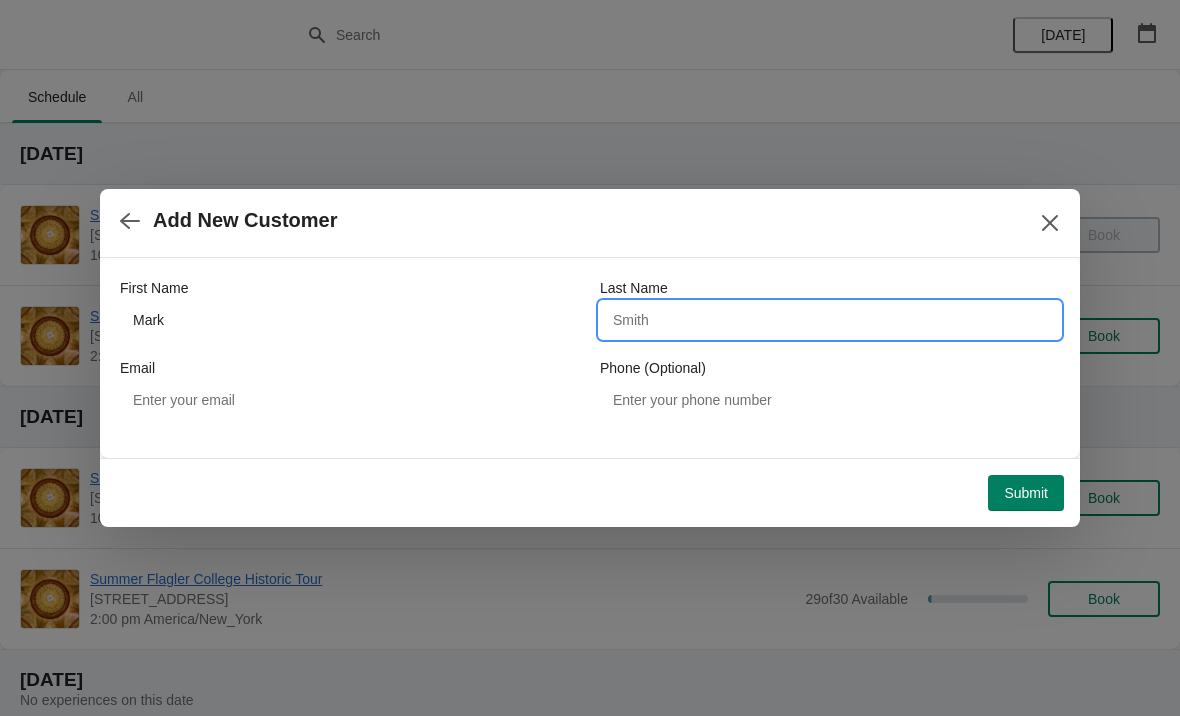click on "Last Name" at bounding box center [830, 320] 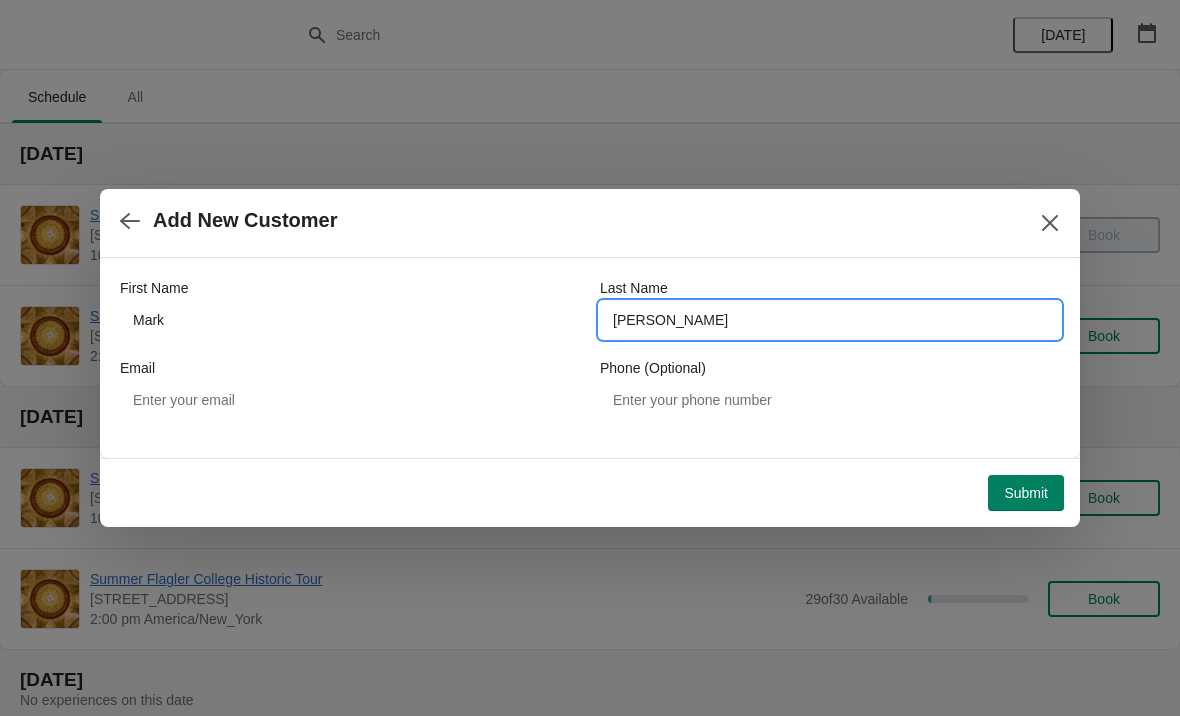 type on "Burgin" 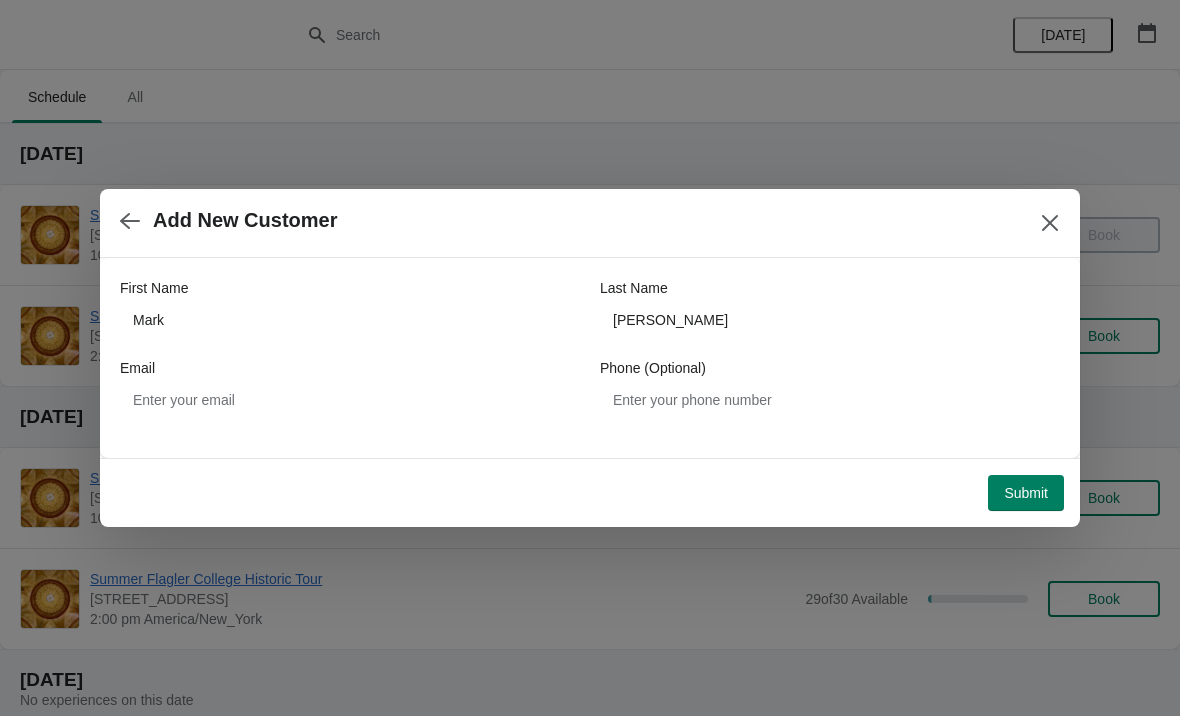 click on "Submit" at bounding box center (1026, 493) 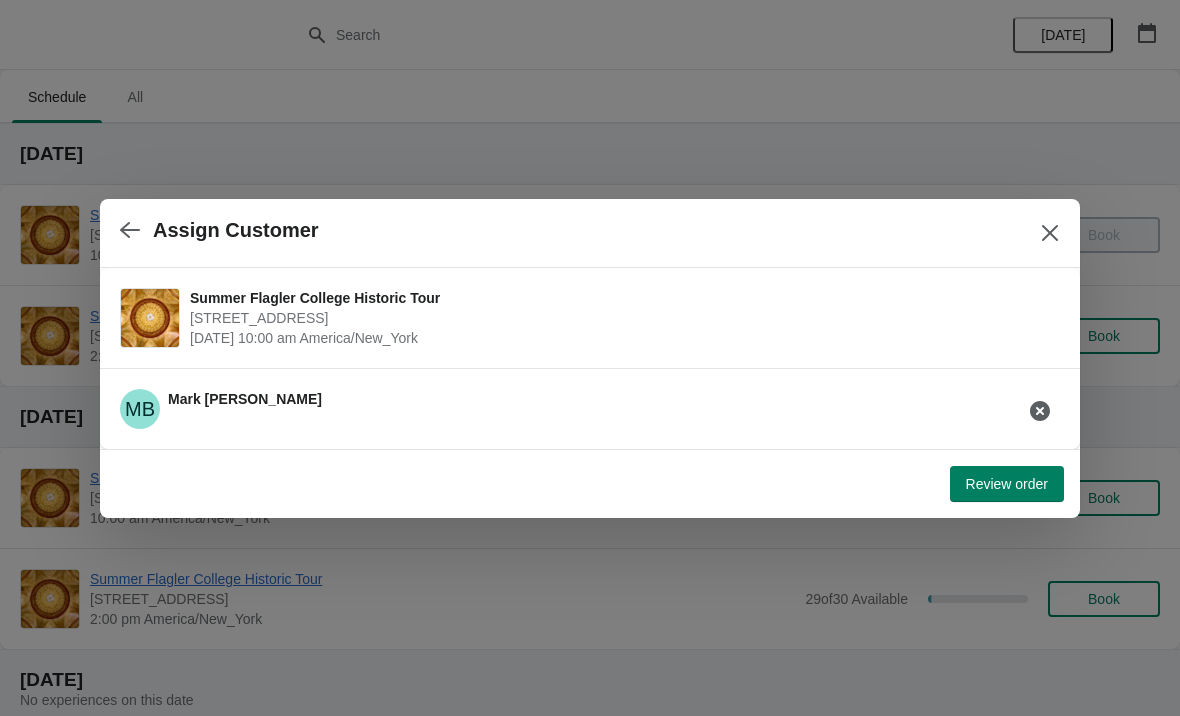 click on "Review order" at bounding box center (1007, 484) 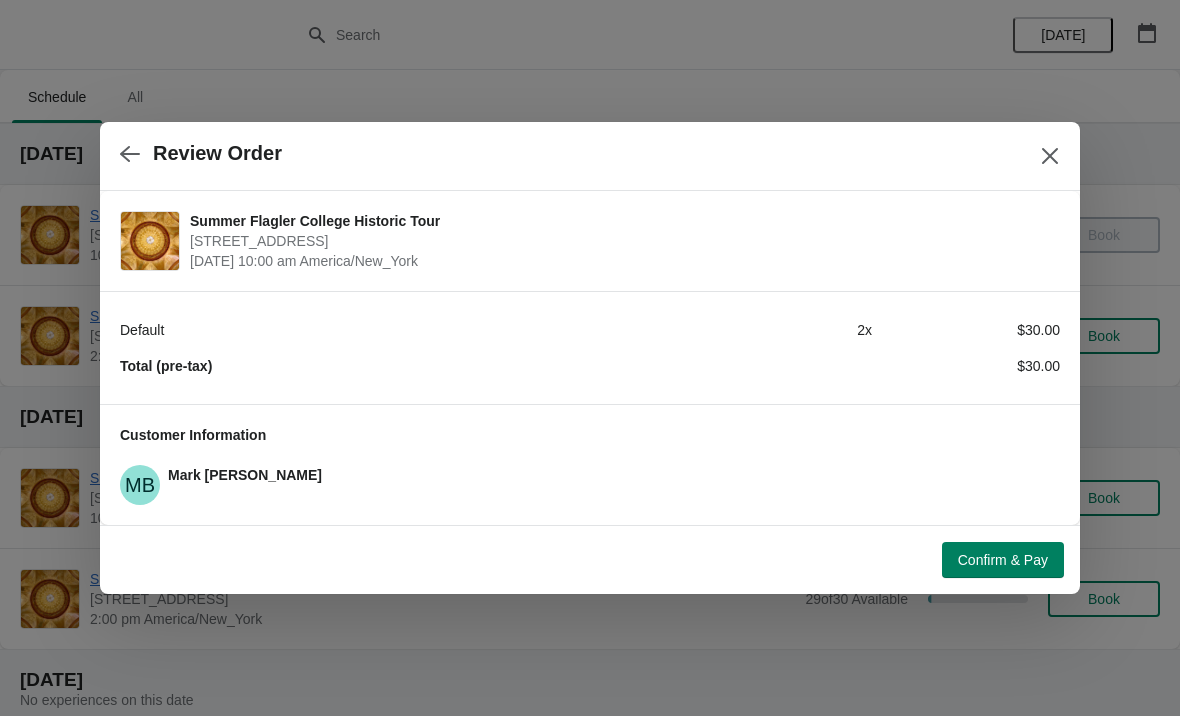 click on "Confirm & Pay" at bounding box center [1003, 560] 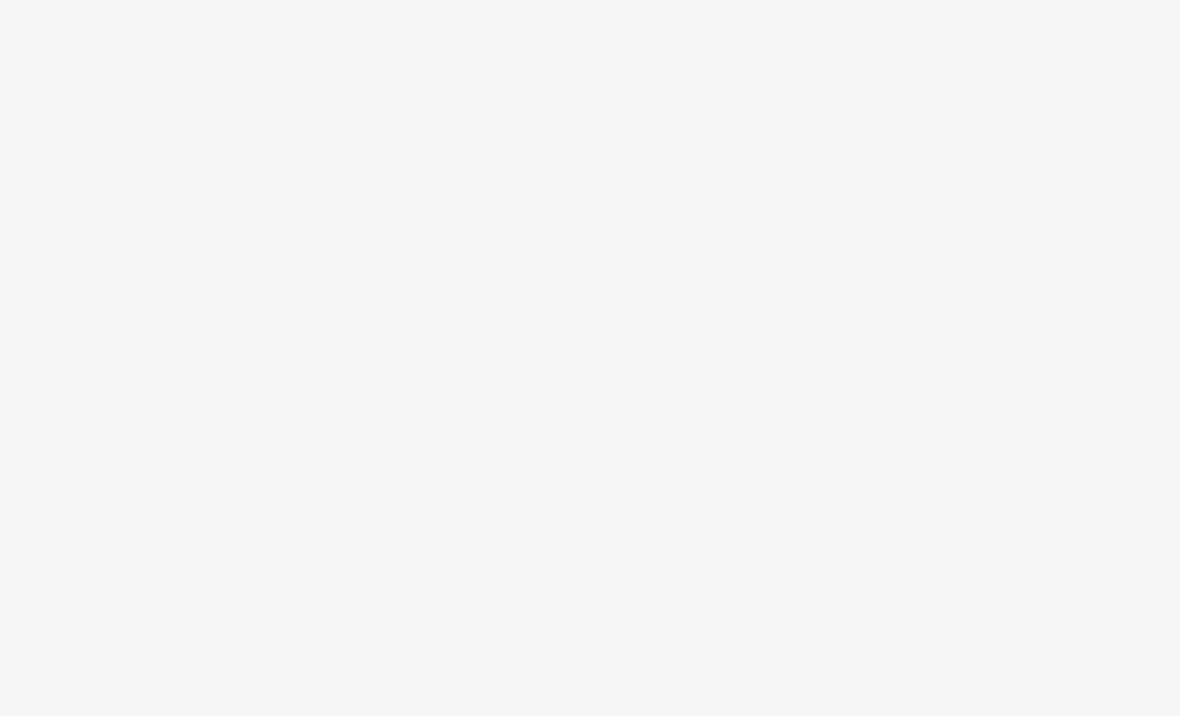 scroll, scrollTop: 0, scrollLeft: 0, axis: both 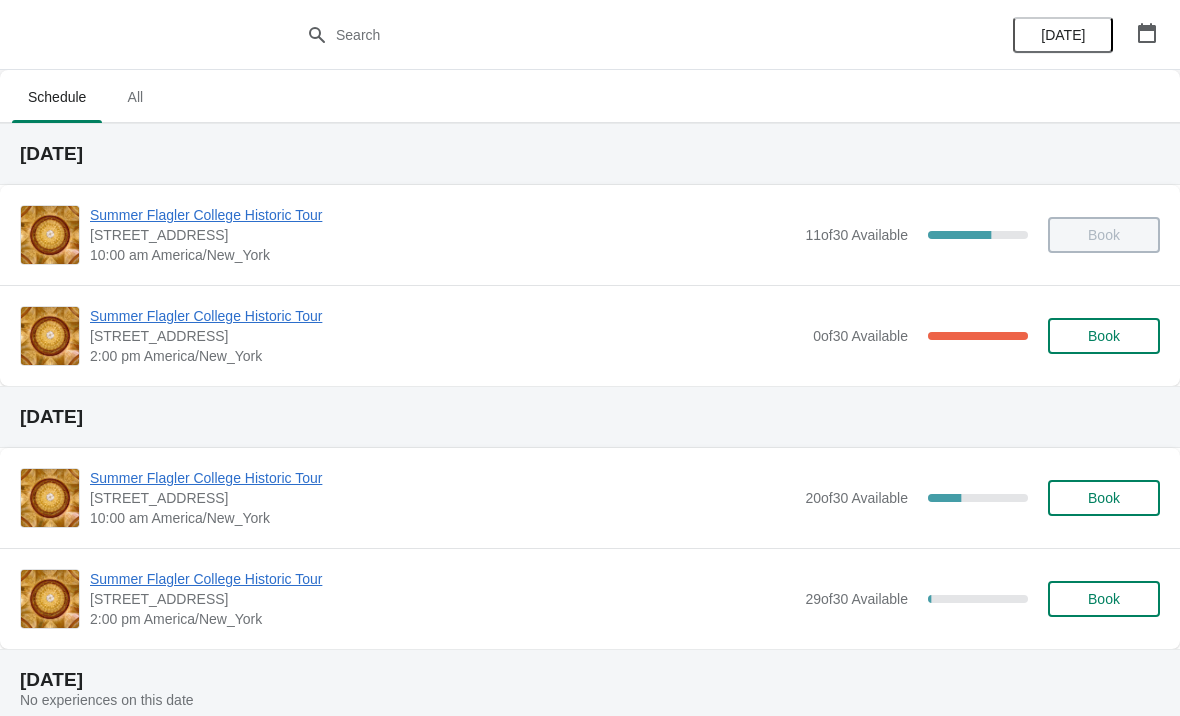 click on "[DATE] No experiences on this date" at bounding box center [590, 690] 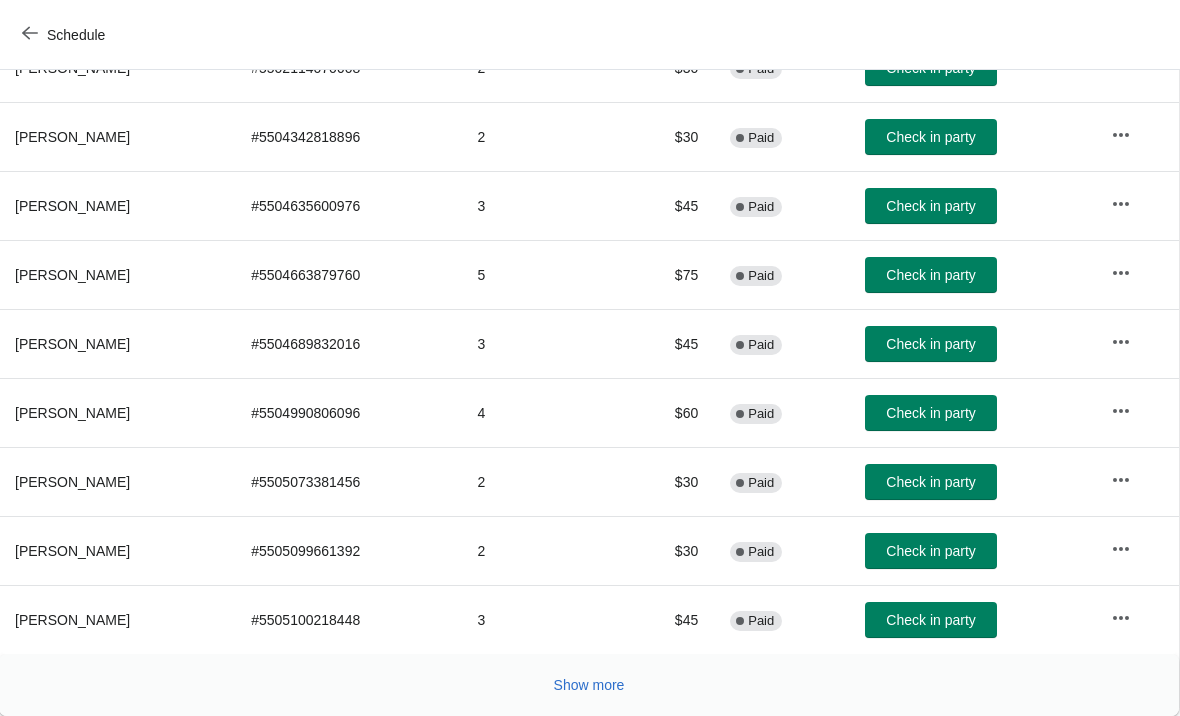 click on "Show more" at bounding box center [589, 685] 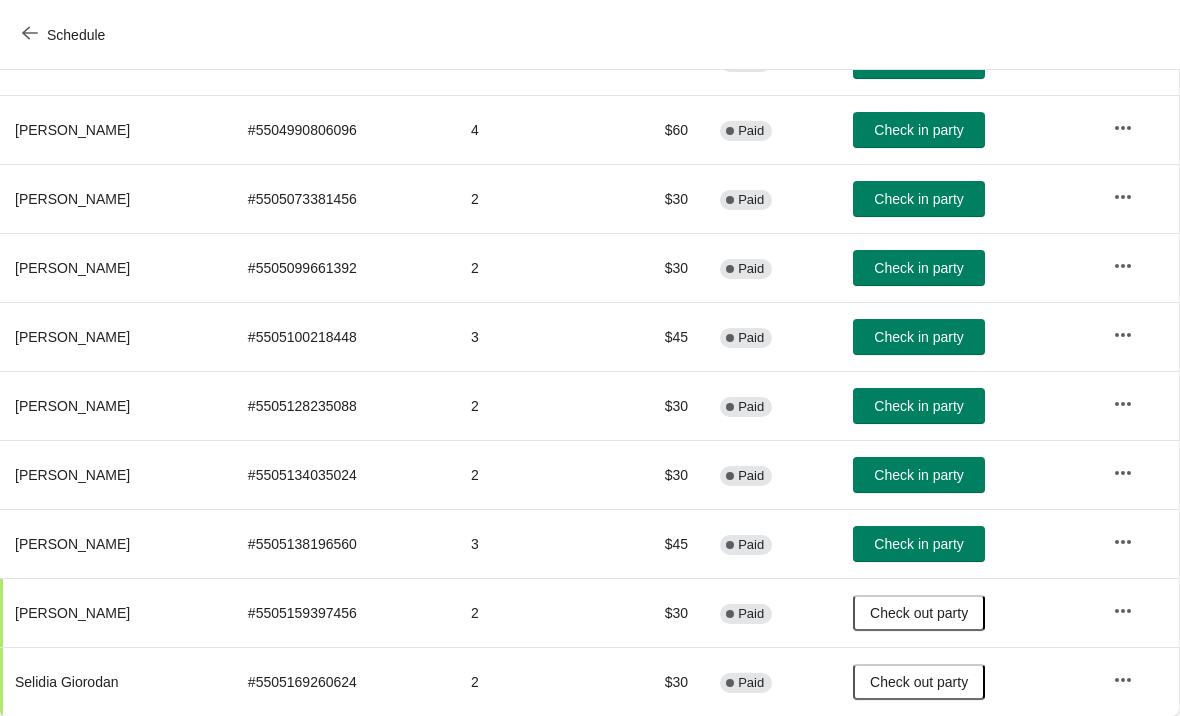 scroll, scrollTop: 650, scrollLeft: 1, axis: both 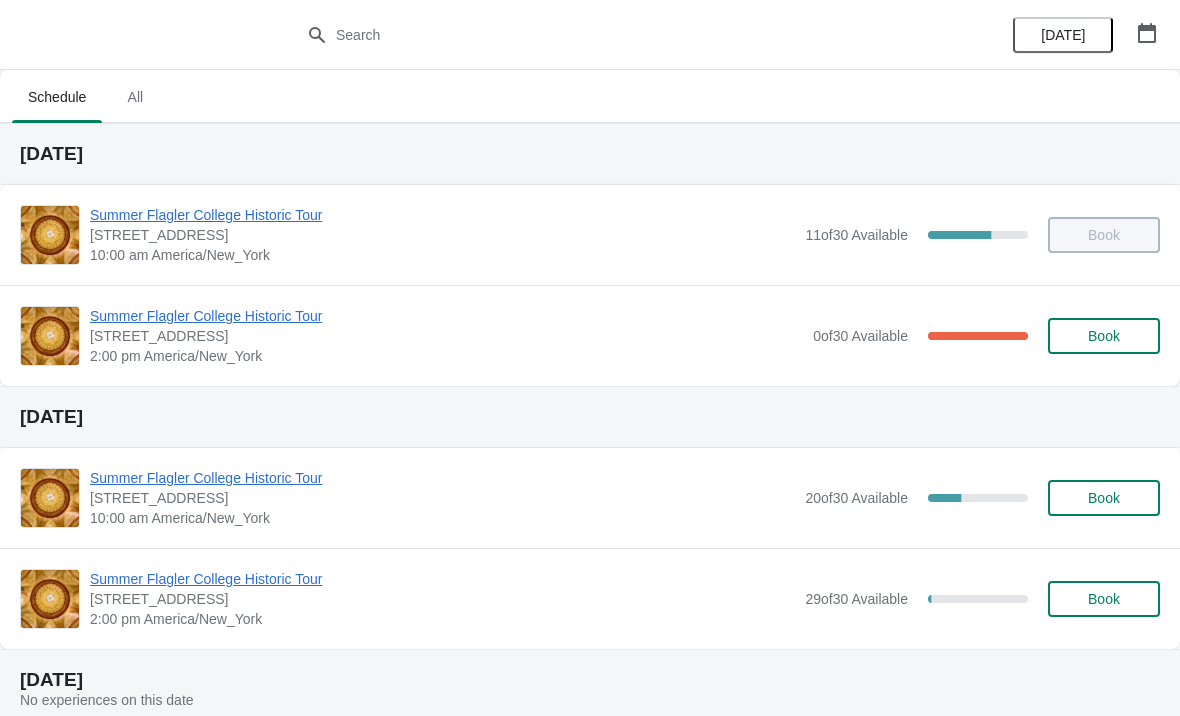click on "Summer Flagler College Historic Tour" at bounding box center [446, 316] 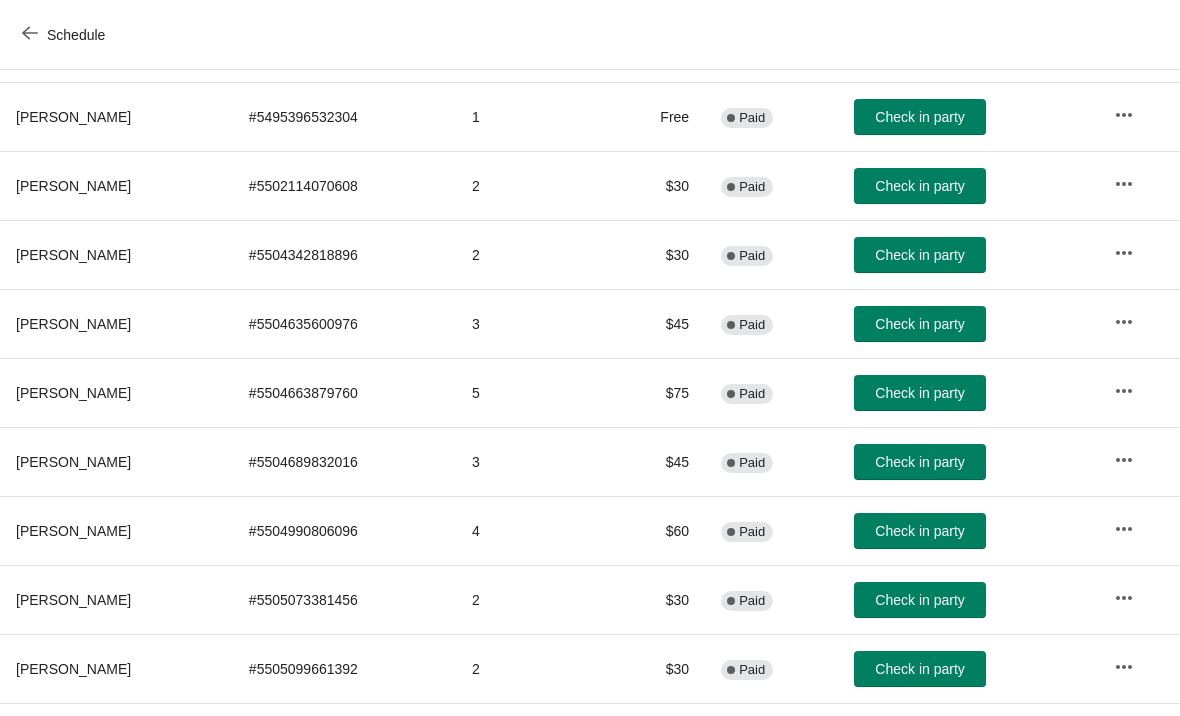 scroll, scrollTop: 241, scrollLeft: 0, axis: vertical 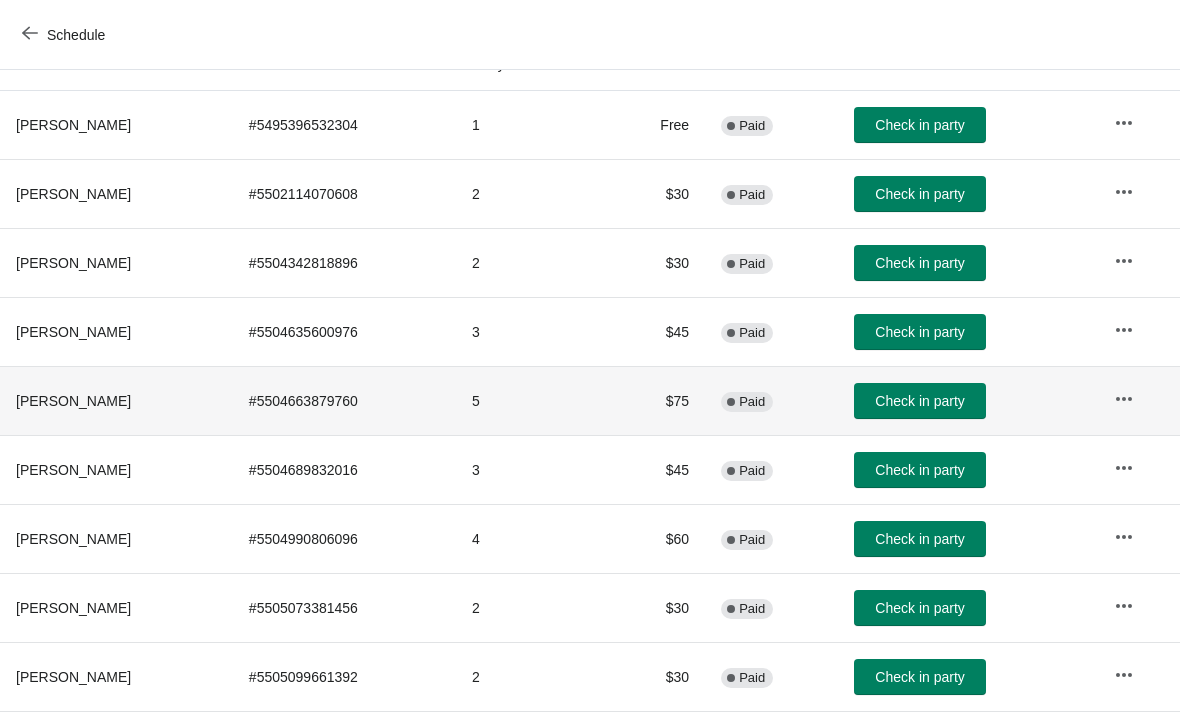click on "Check in party" at bounding box center [919, 401] 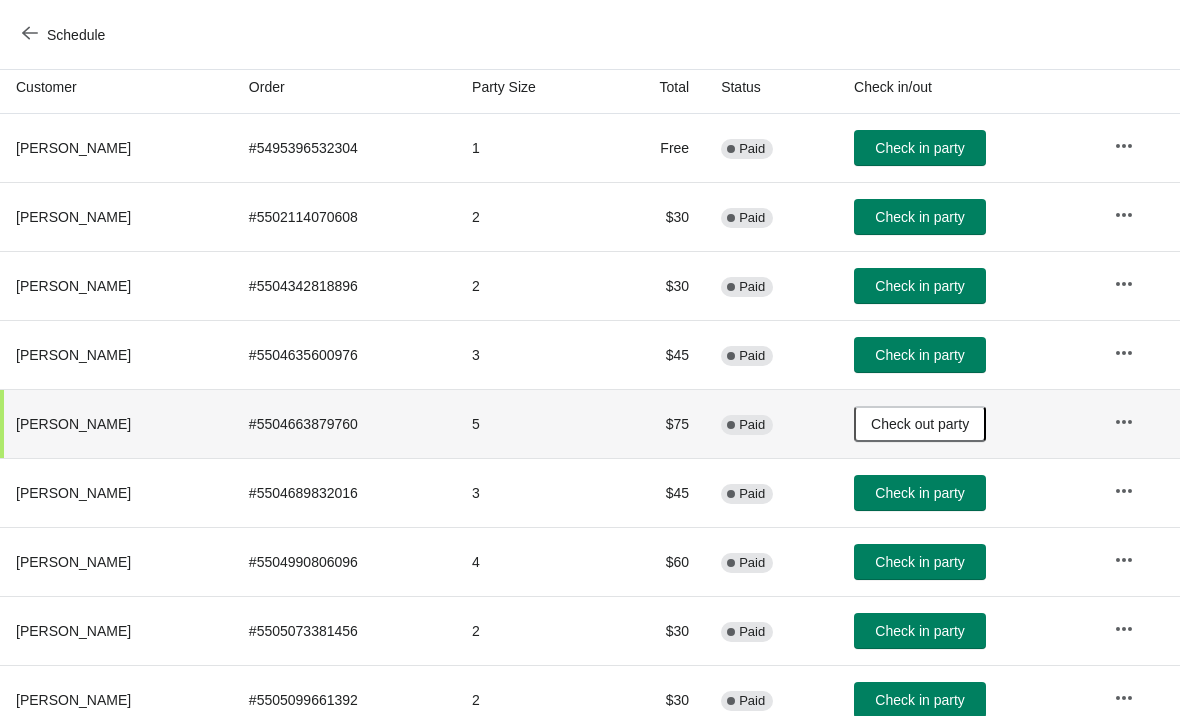 scroll, scrollTop: 220, scrollLeft: 0, axis: vertical 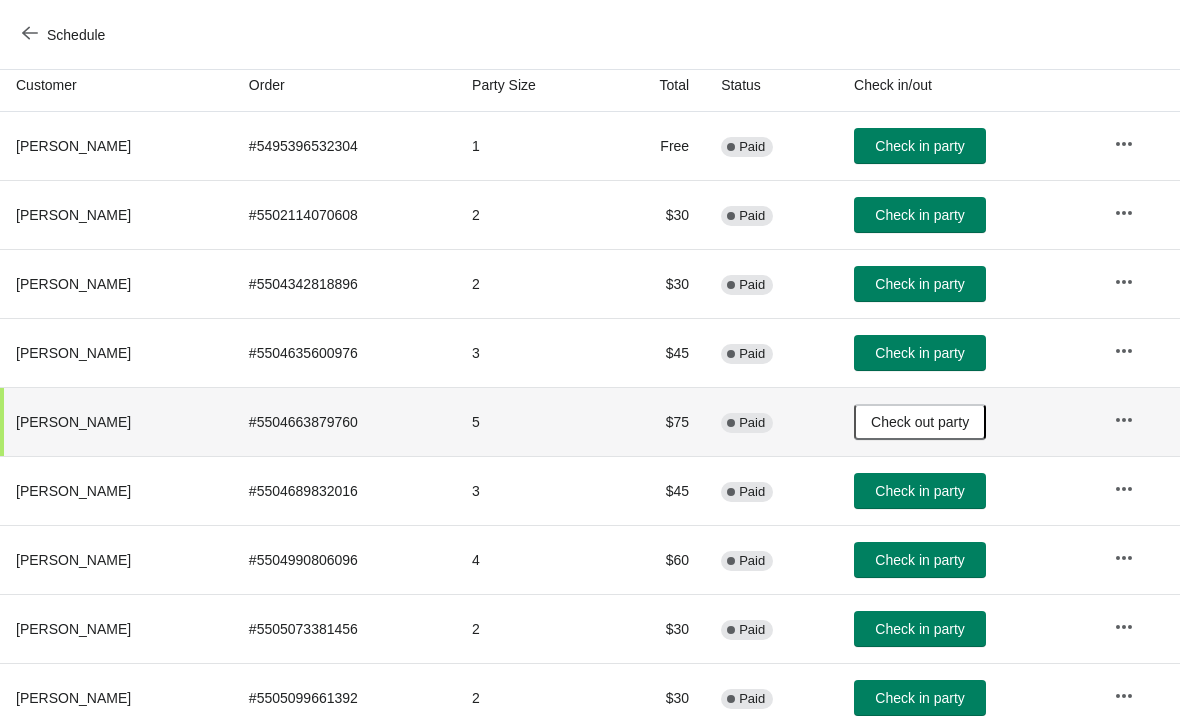 click on "Check in party" at bounding box center (919, 353) 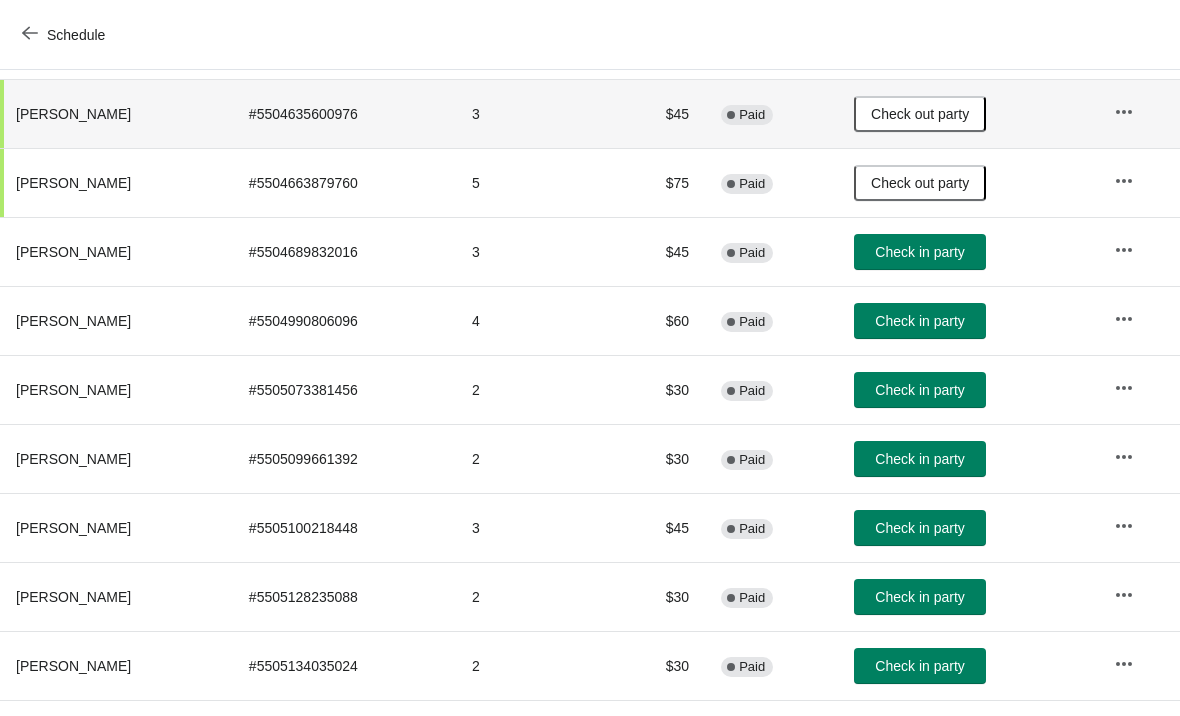 scroll, scrollTop: 457, scrollLeft: 0, axis: vertical 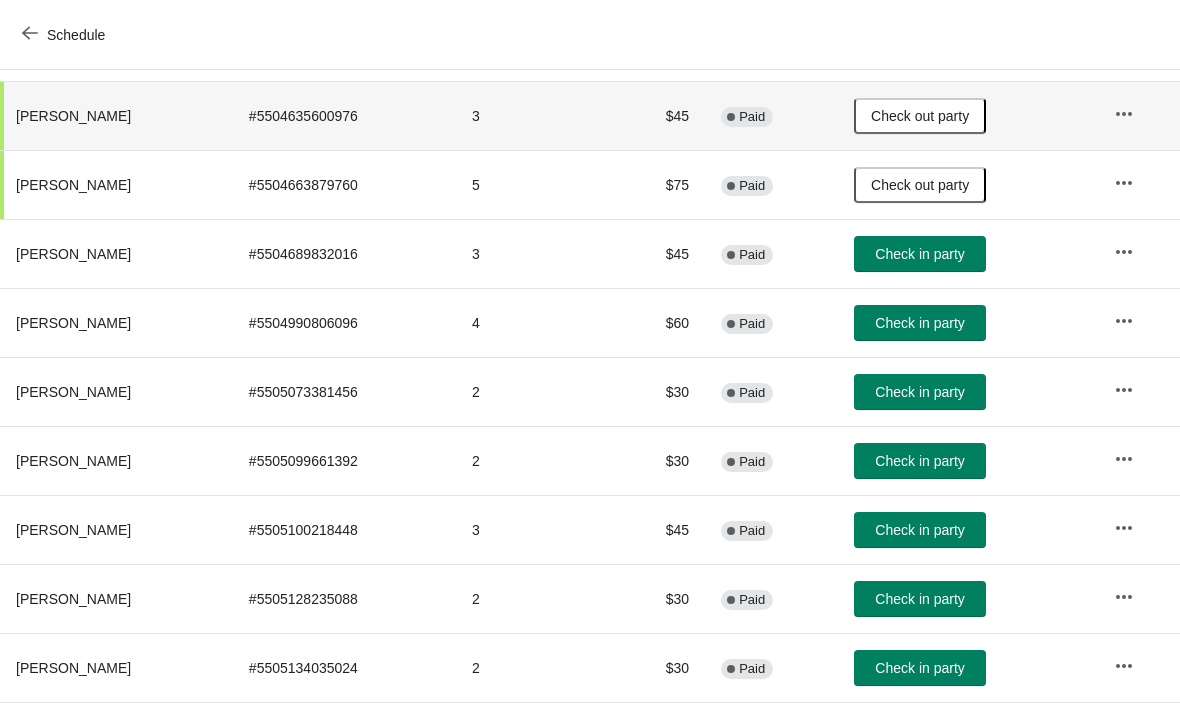 click on "Check in party" at bounding box center (919, 392) 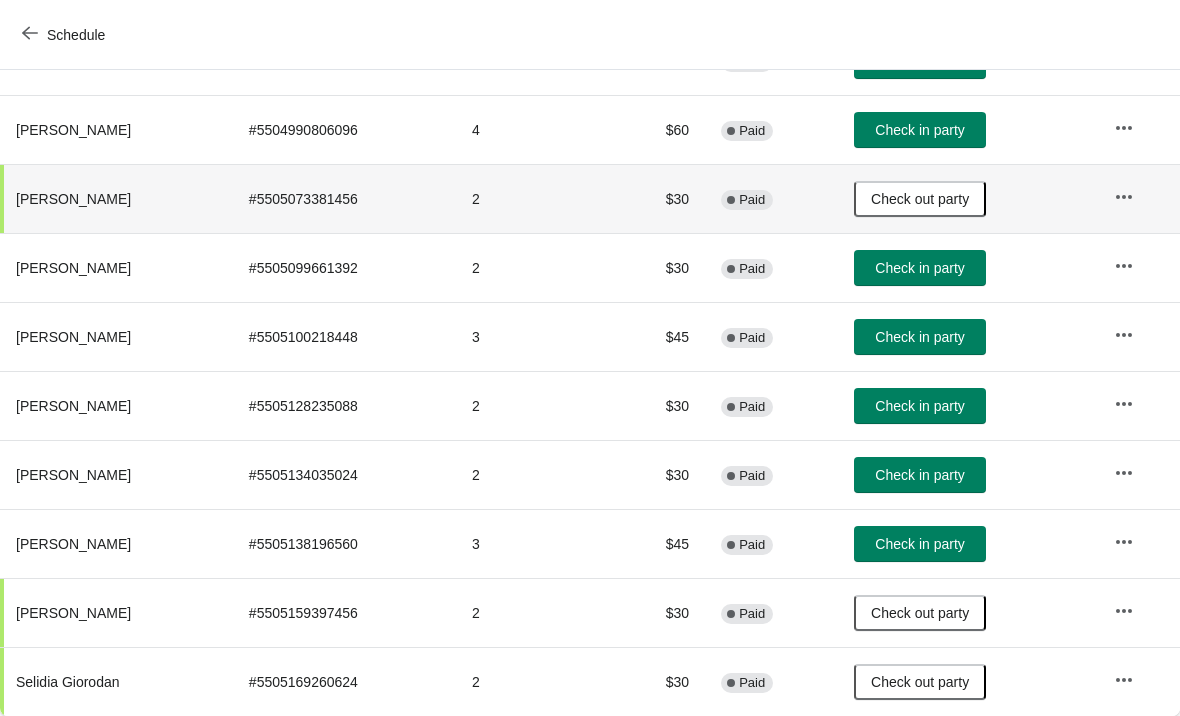 scroll, scrollTop: 650, scrollLeft: 0, axis: vertical 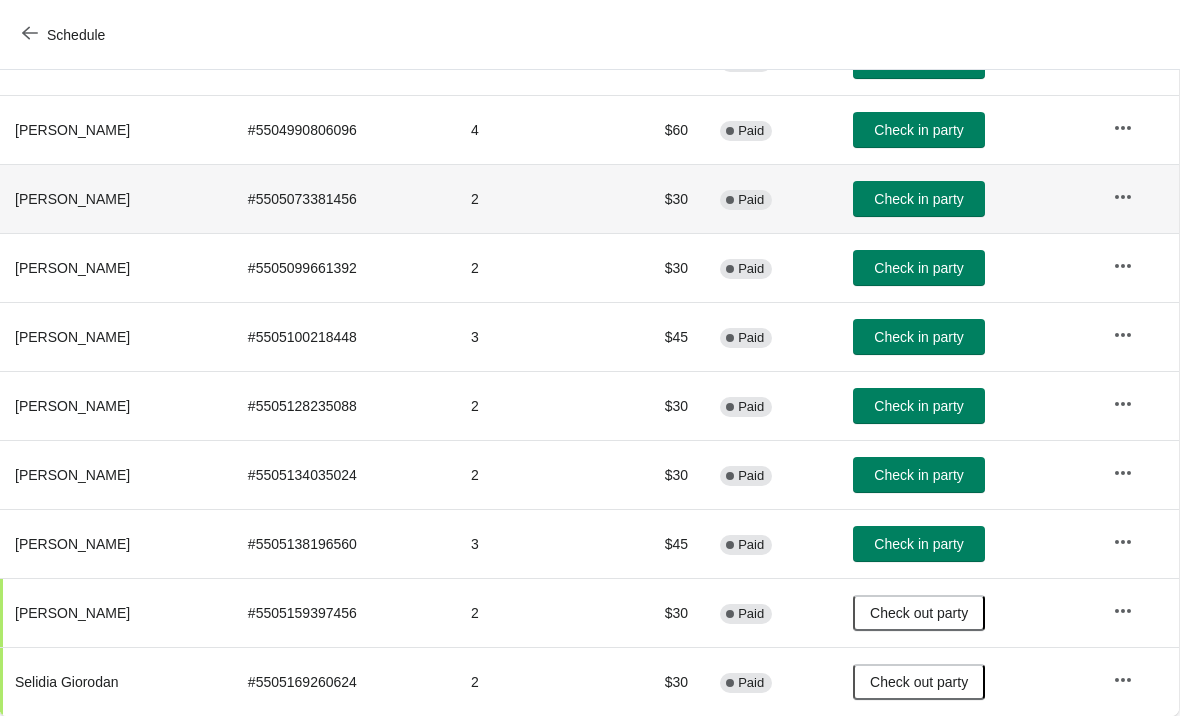 click on "Check in party" at bounding box center [919, 475] 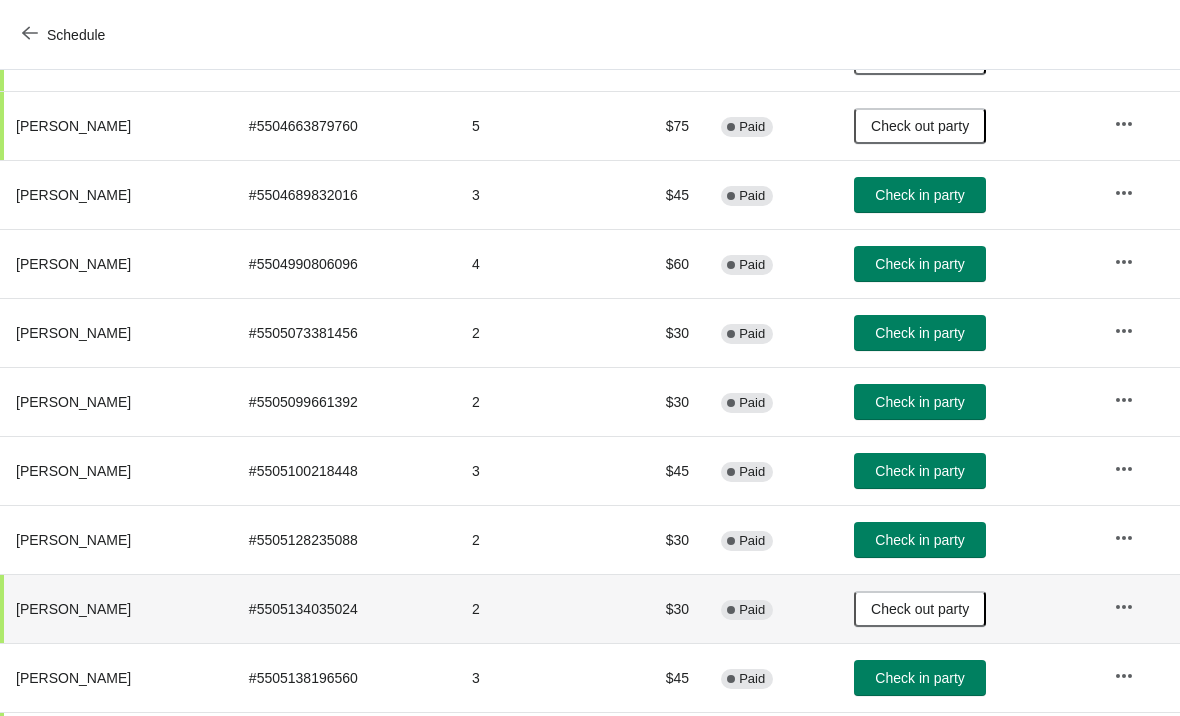 scroll, scrollTop: 514, scrollLeft: 0, axis: vertical 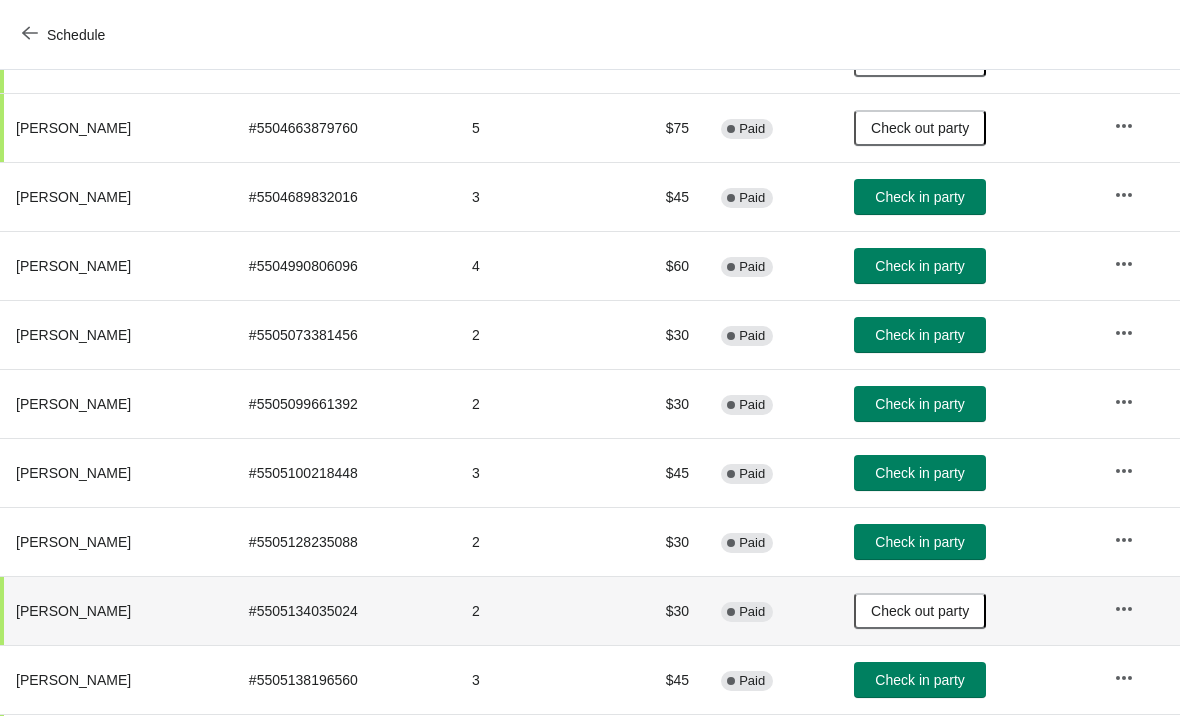click on "Check in party" at bounding box center [919, 542] 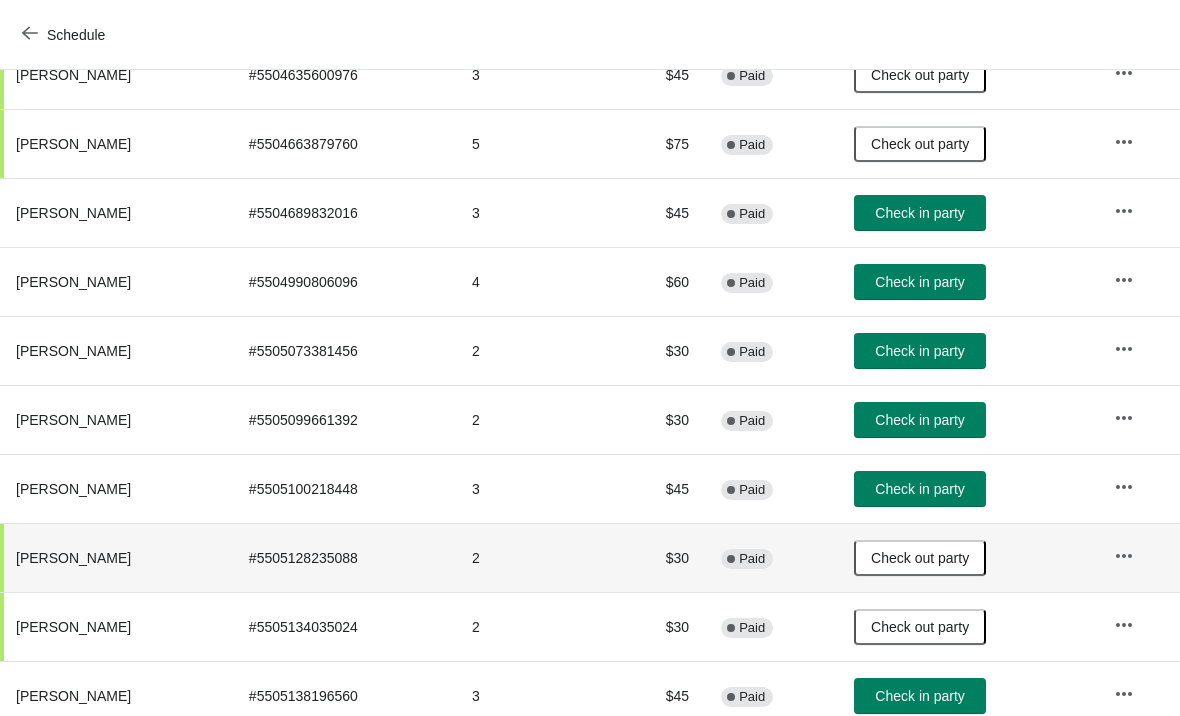 scroll, scrollTop: 496, scrollLeft: 0, axis: vertical 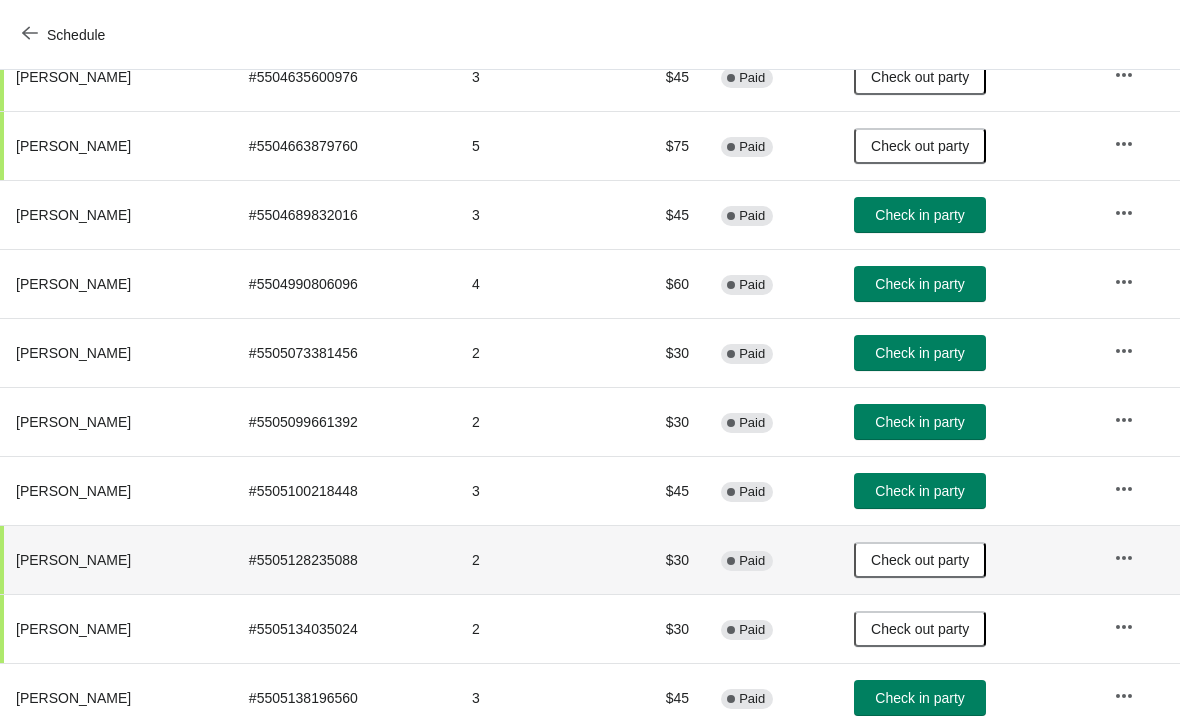click on "Check in party" at bounding box center (919, 215) 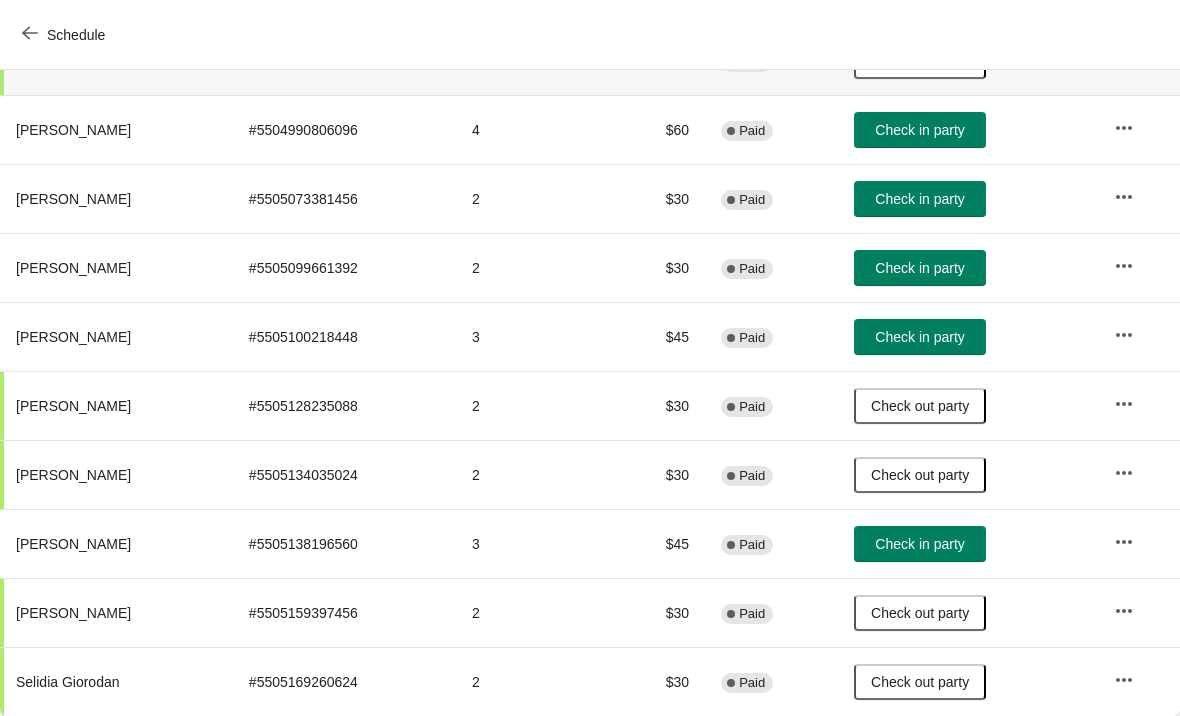 scroll, scrollTop: 650, scrollLeft: 0, axis: vertical 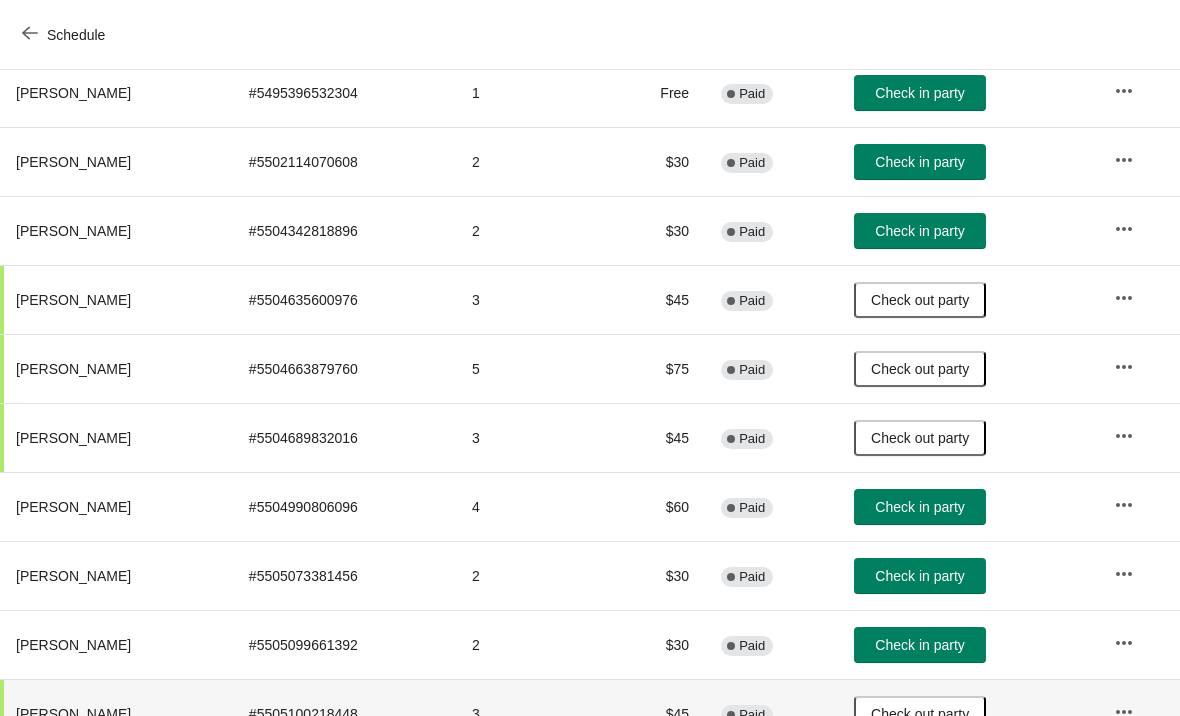 click on "Check in party" at bounding box center (920, 507) 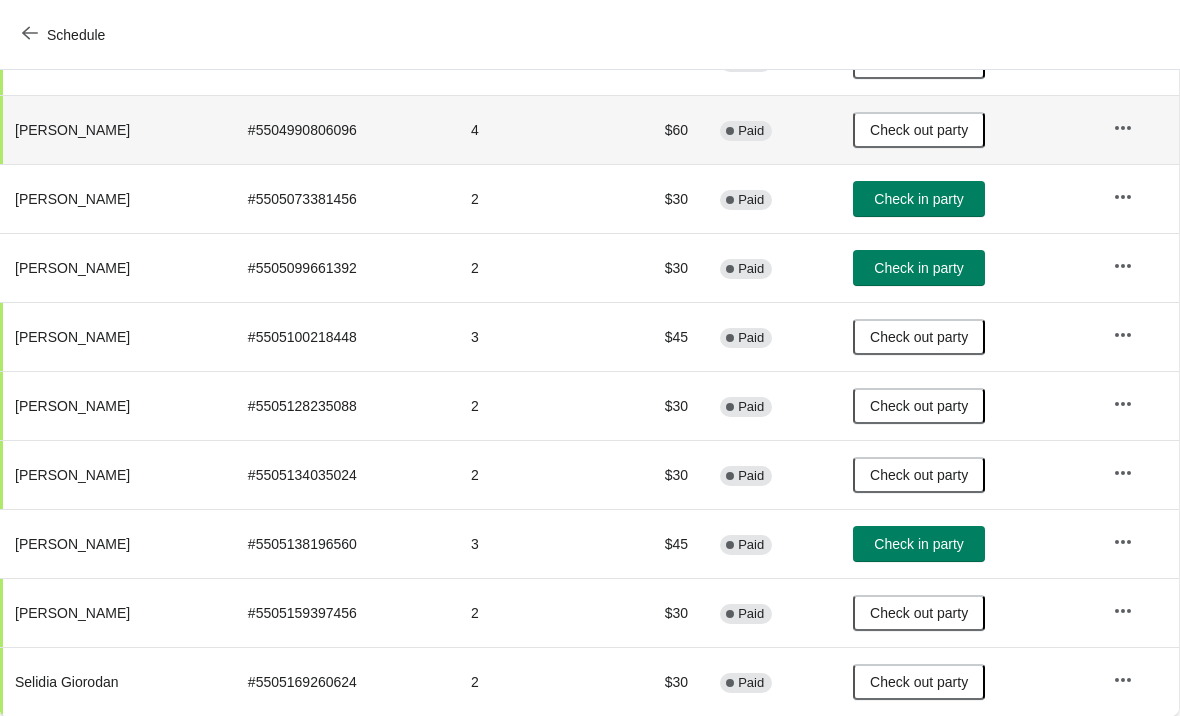 scroll, scrollTop: 650, scrollLeft: 1, axis: both 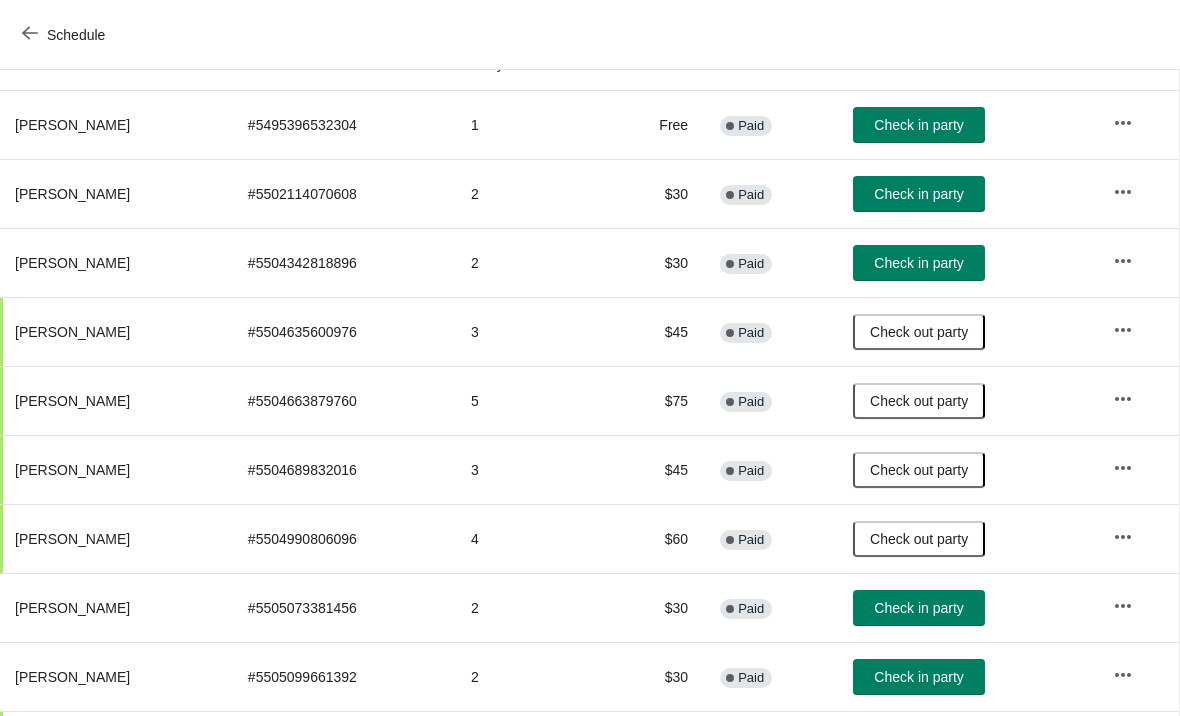 click on "Check in party" at bounding box center [918, 194] 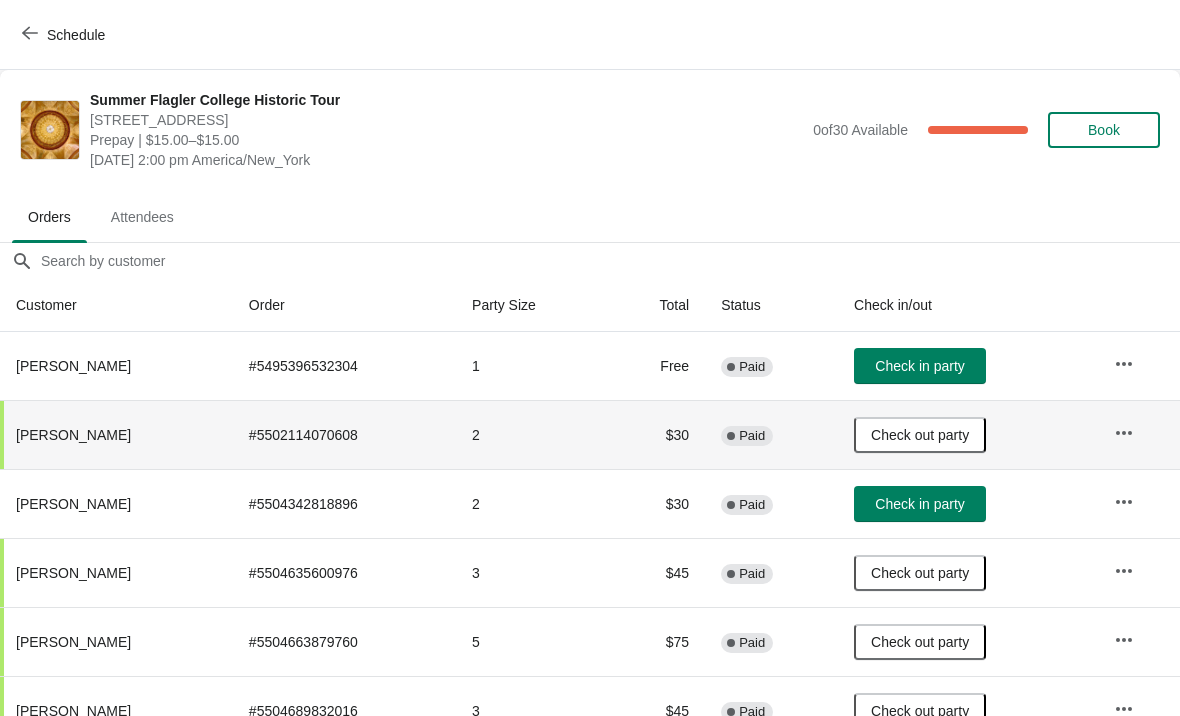 scroll, scrollTop: 0, scrollLeft: 0, axis: both 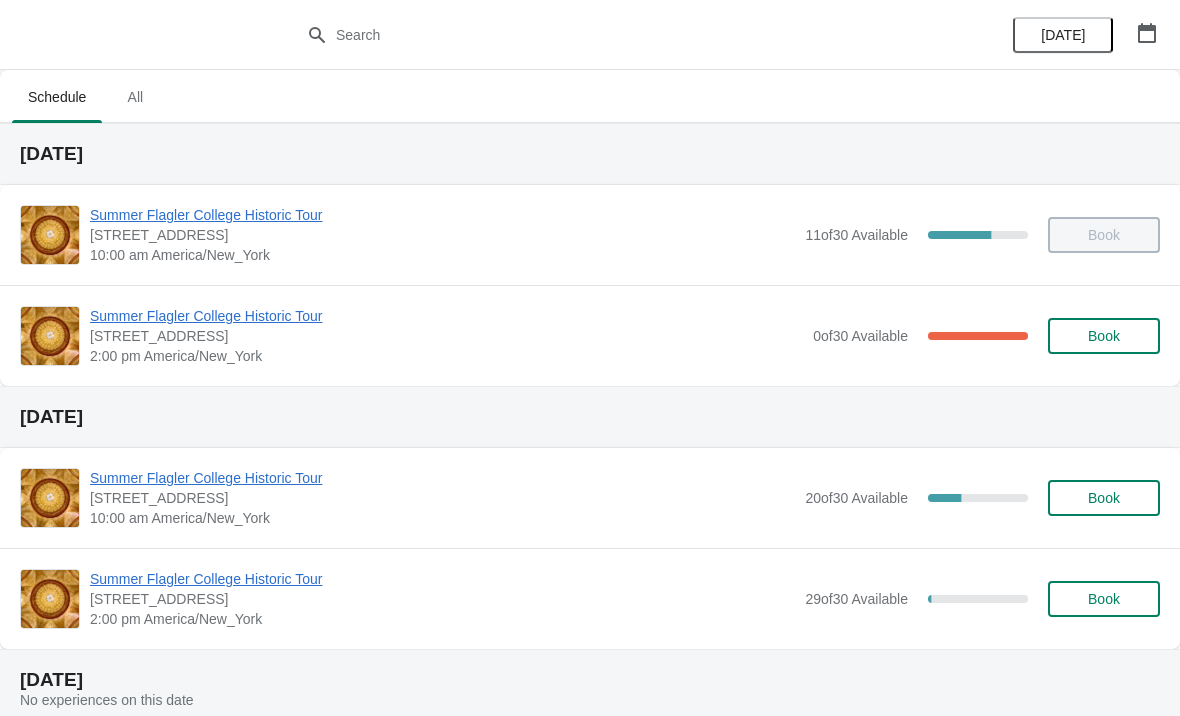 click on "Summer Flagler College Historic Tour [STREET_ADDRESS][PERSON_NAME] 10:00 am America/New_York 11  of  30   Available 63.33333333333333 % Book" at bounding box center [590, 235] 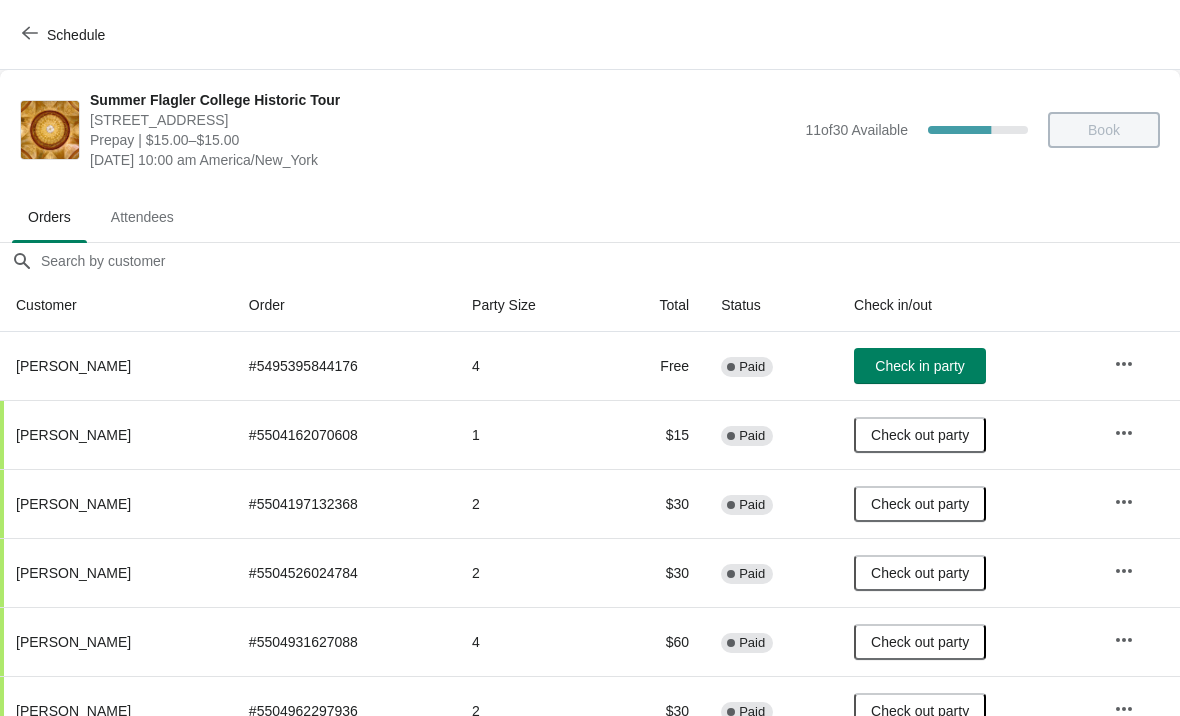 click on "Schedule" at bounding box center [76, 35] 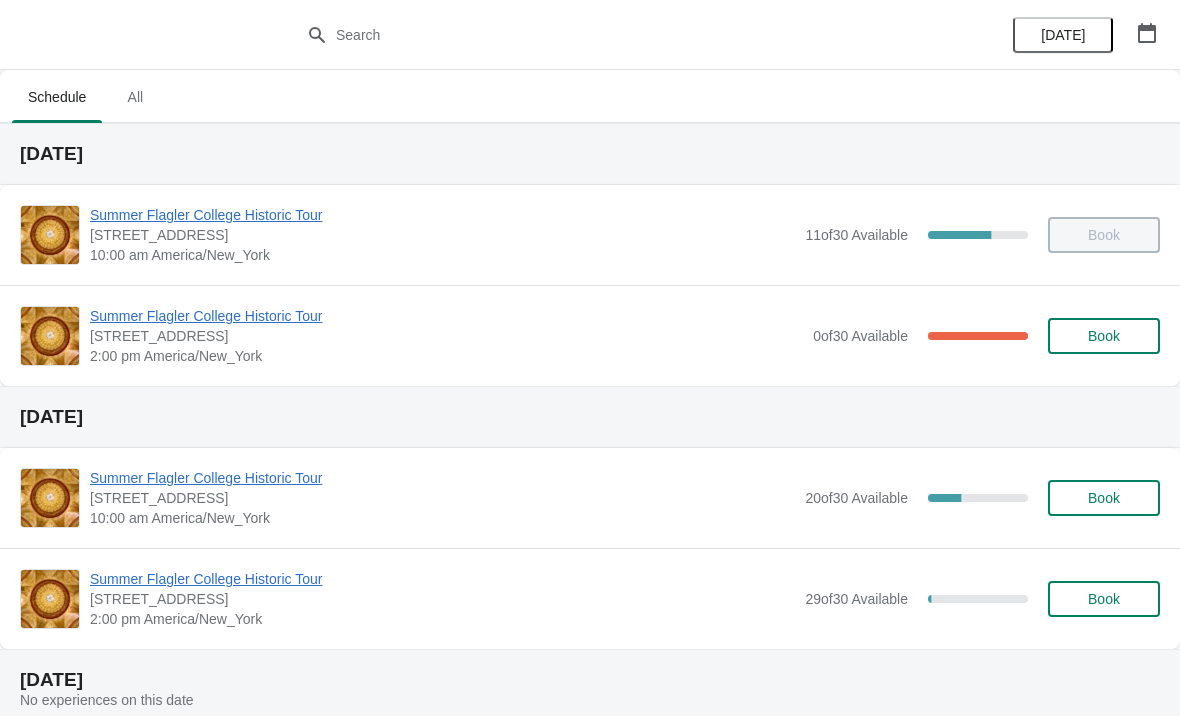click on "Summer Flagler College Historic Tour" at bounding box center (446, 316) 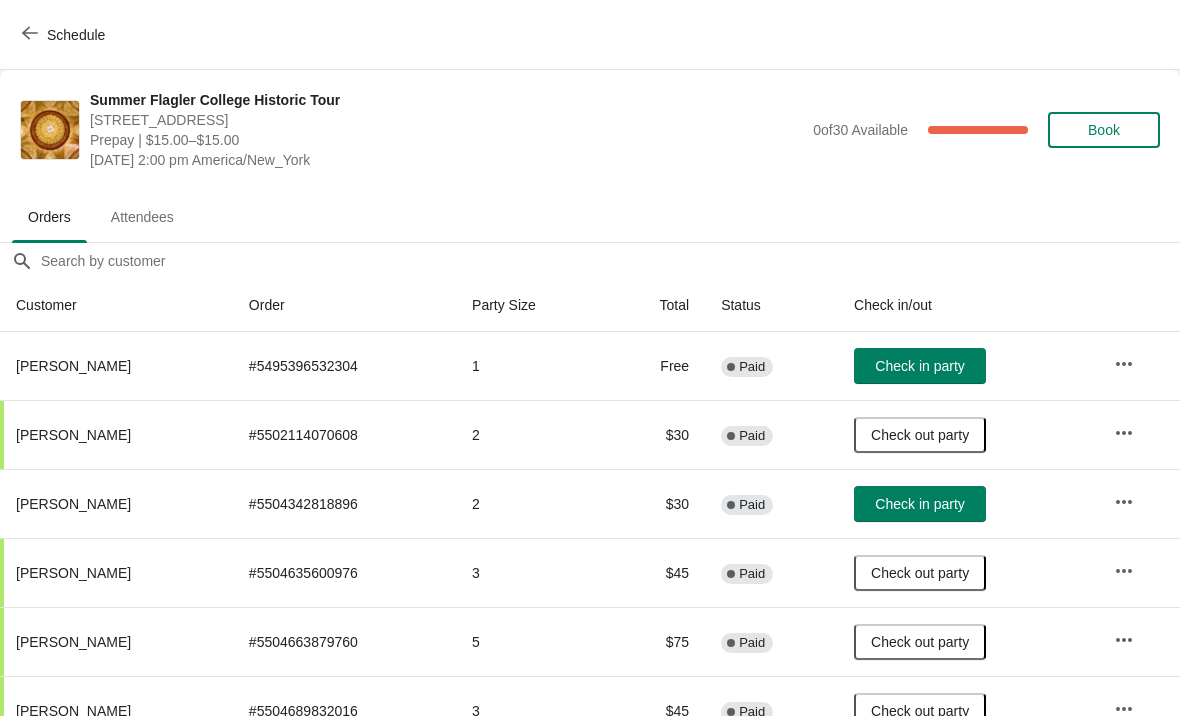 click on "Check in party" at bounding box center (920, 504) 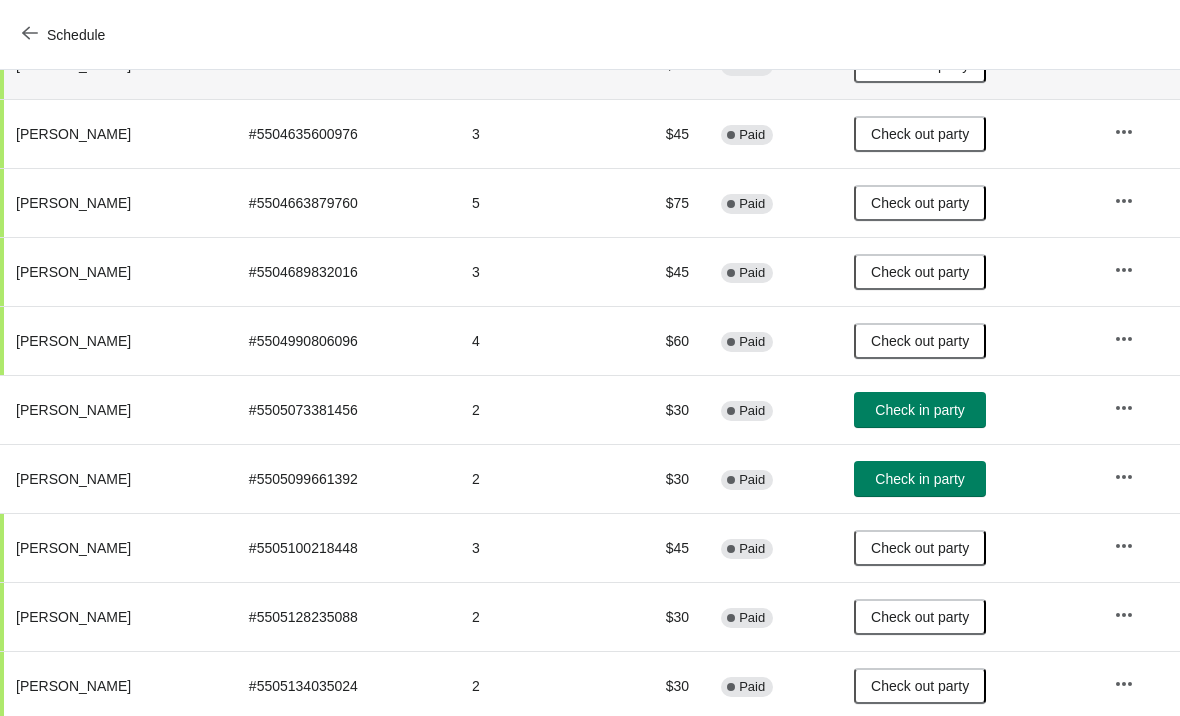 scroll, scrollTop: 435, scrollLeft: 0, axis: vertical 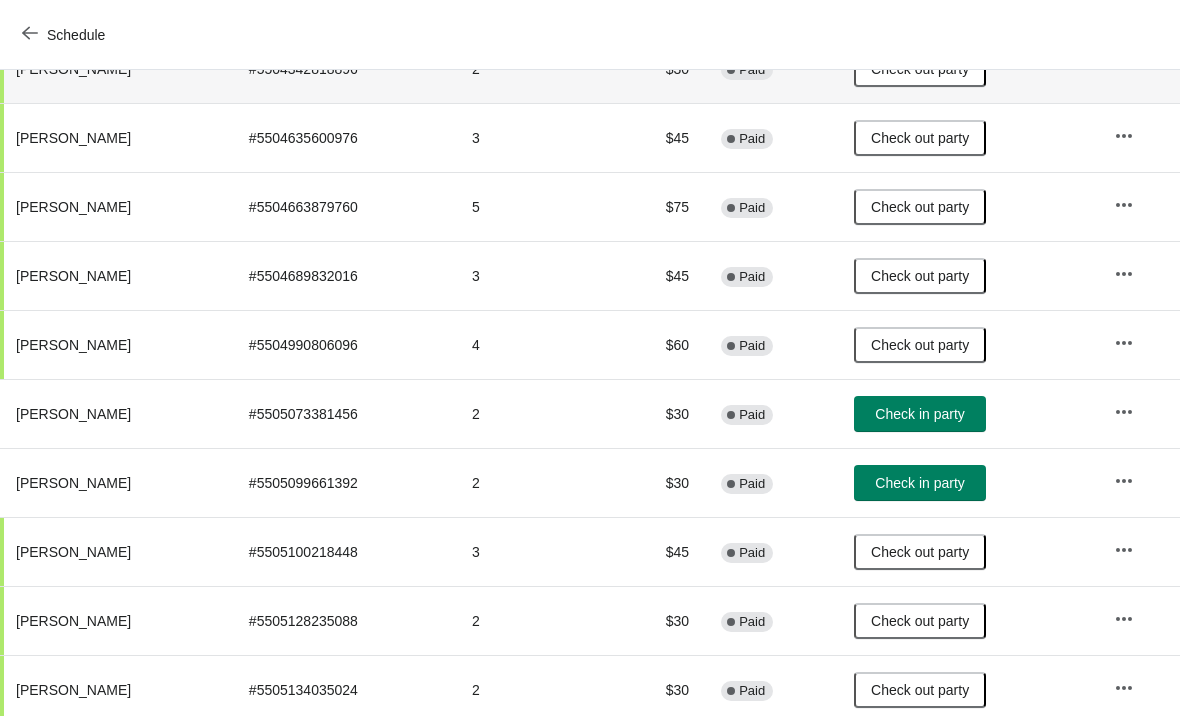 click on "Check in party" at bounding box center (919, 483) 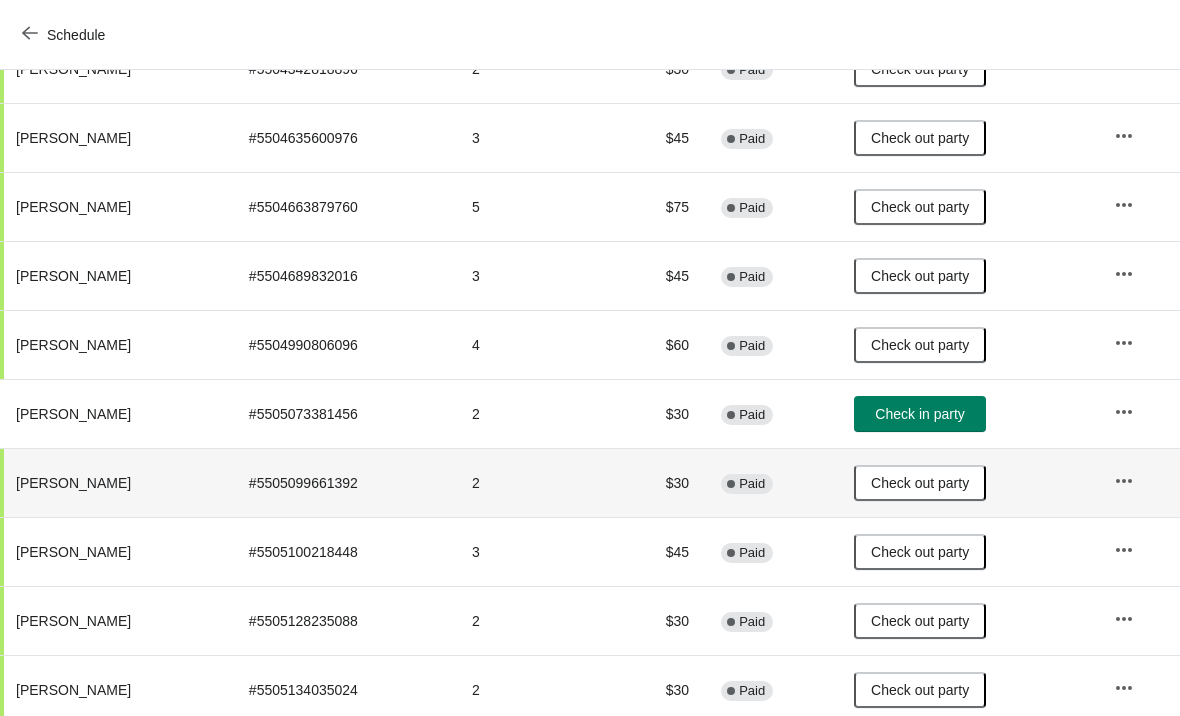 click on "Schedule" at bounding box center [65, 35] 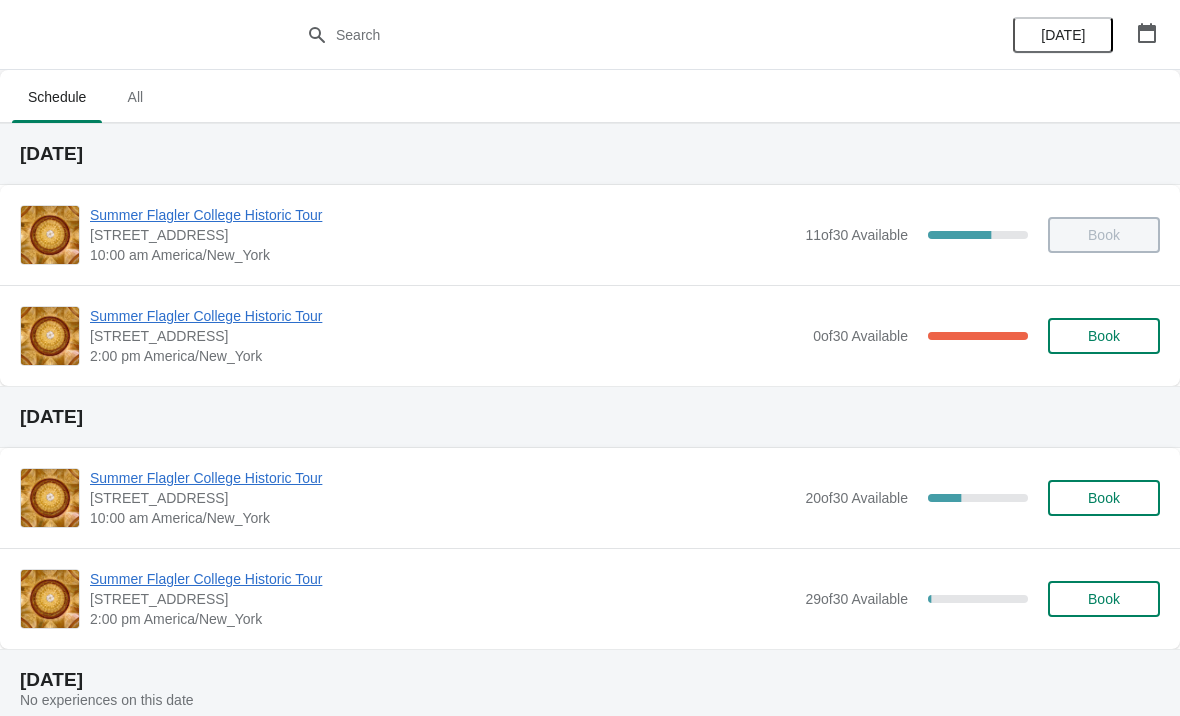 click on "Summer Flagler College Historic Tour [STREET_ADDRESS][PERSON_NAME] 10:00 am America/New_York 11  of  30   Available 63.33333333333333 % Book" at bounding box center [590, 235] 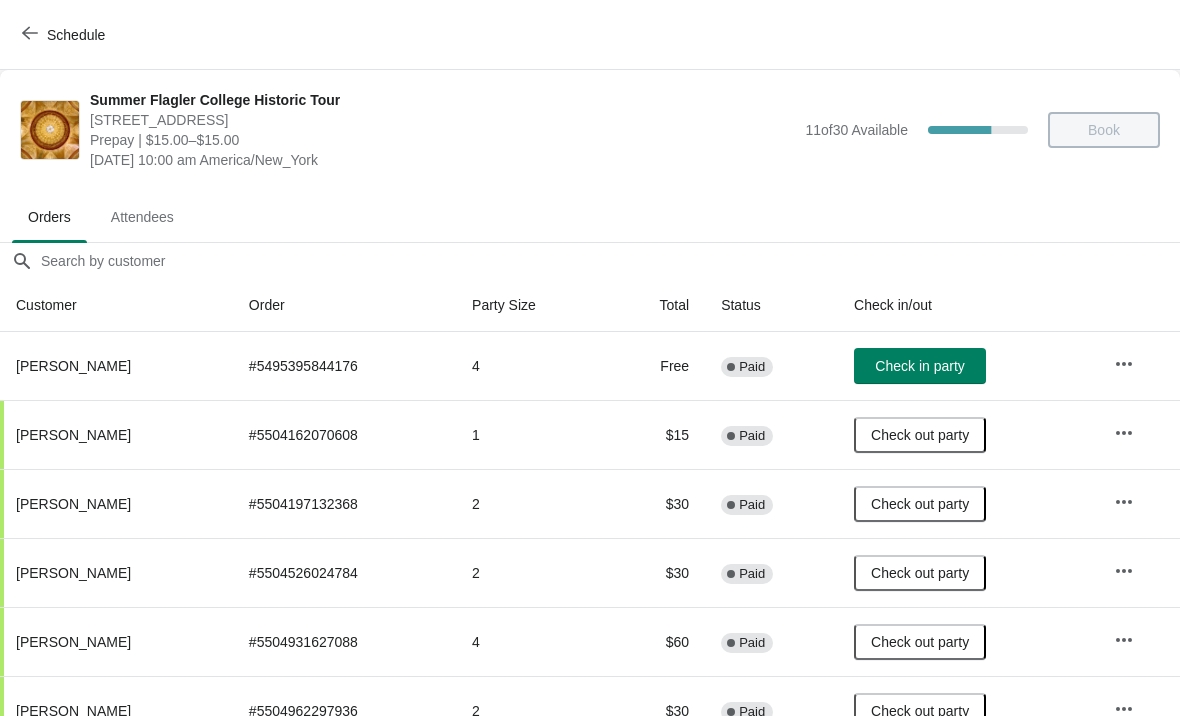 click on "Check in party" at bounding box center [920, 366] 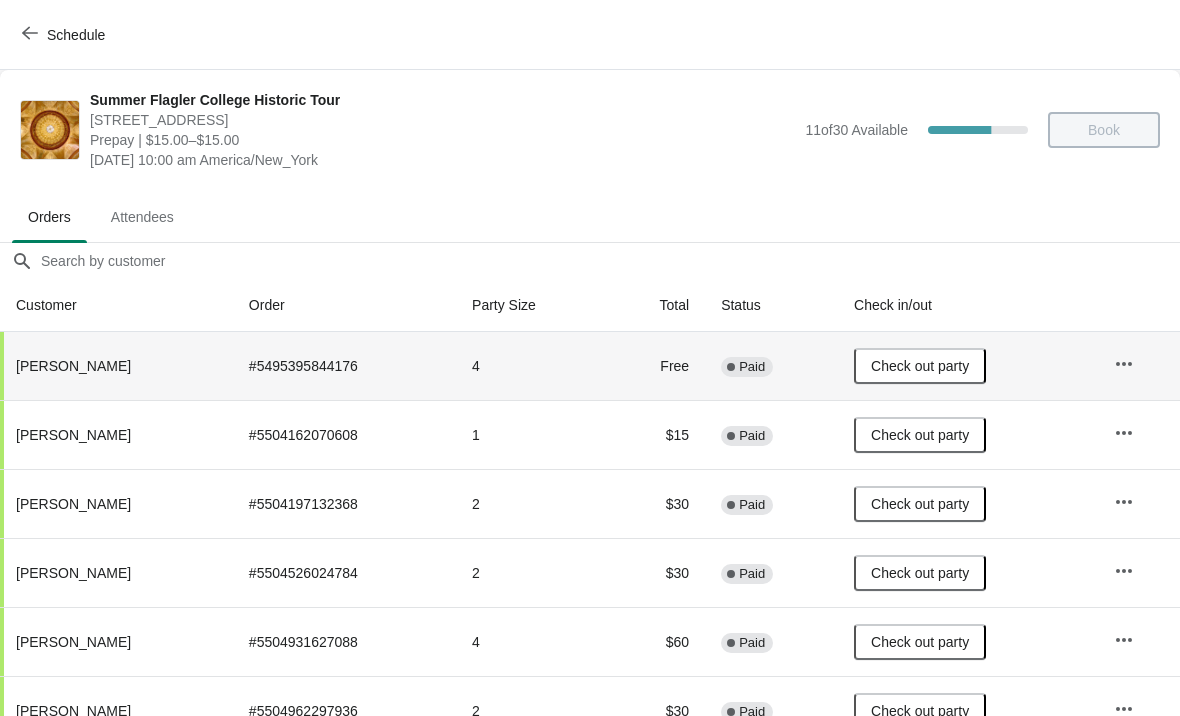 click on "Schedule" at bounding box center (65, 35) 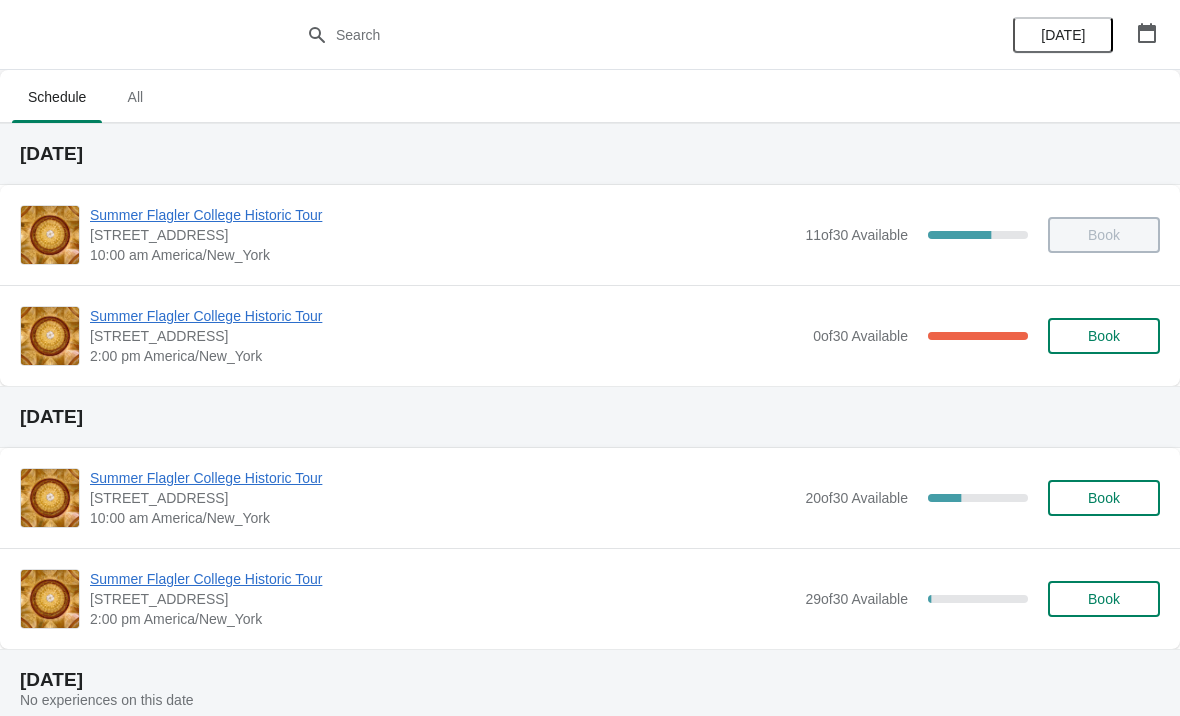 click on "Summer Flagler College Historic Tour" at bounding box center [446, 316] 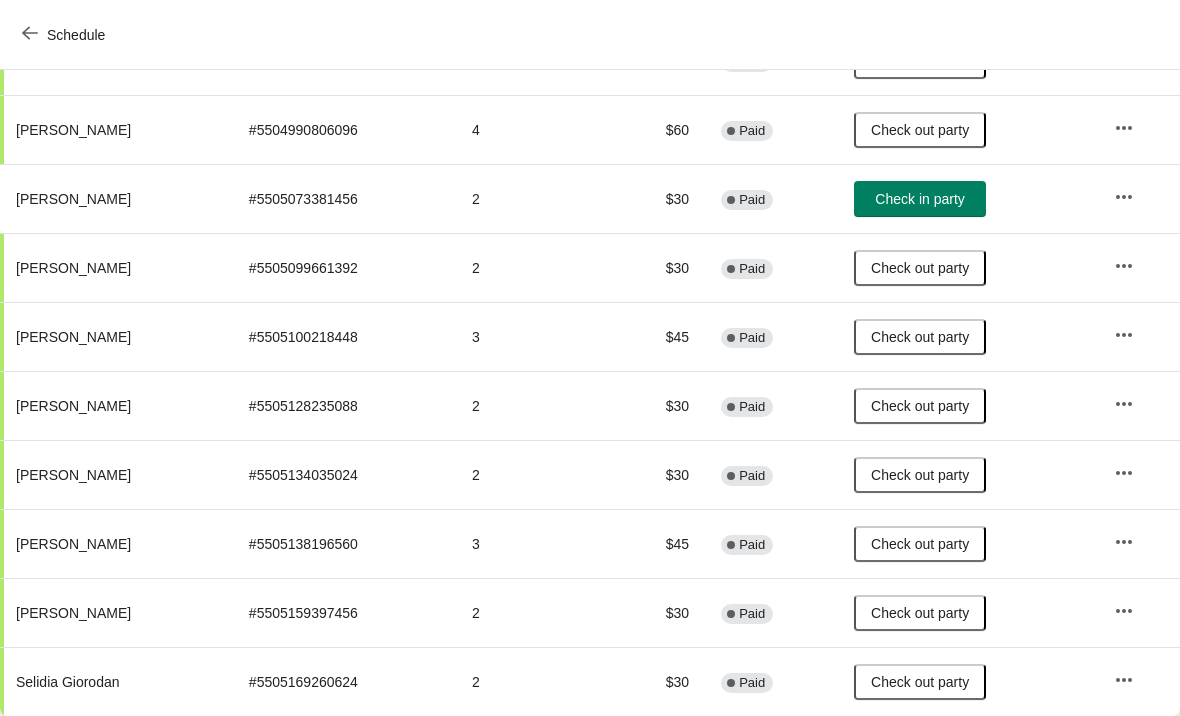 scroll, scrollTop: 650, scrollLeft: 0, axis: vertical 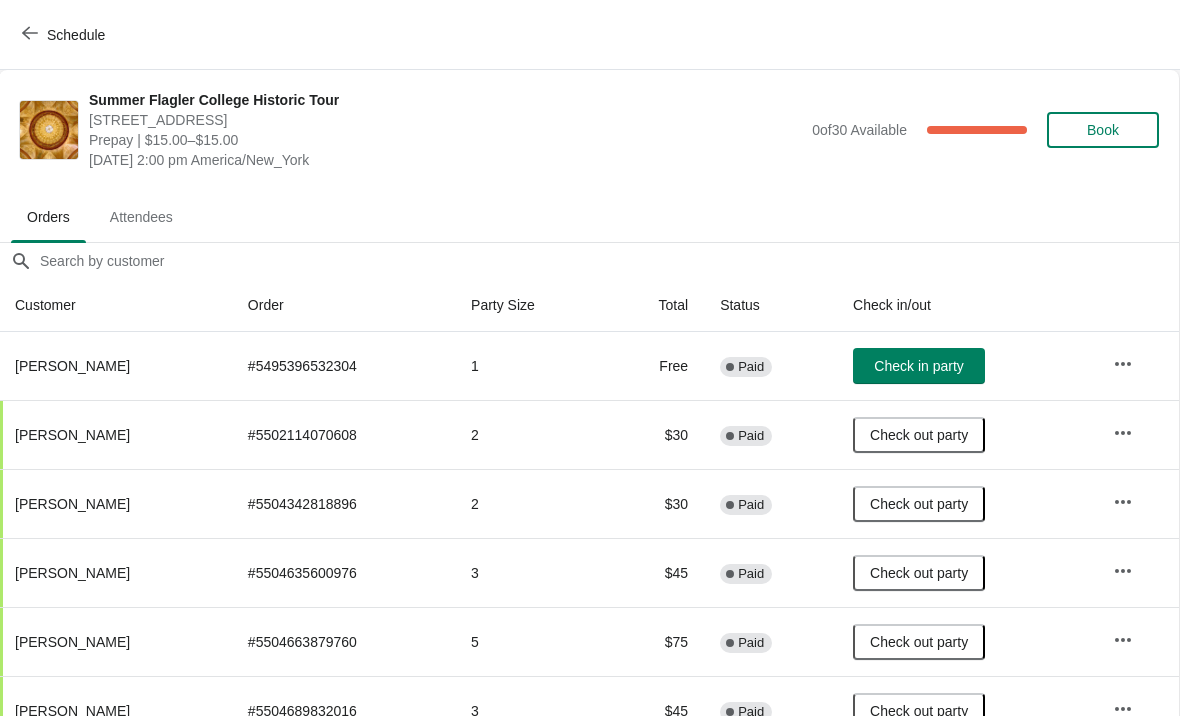 click on "Schedule" at bounding box center (76, 35) 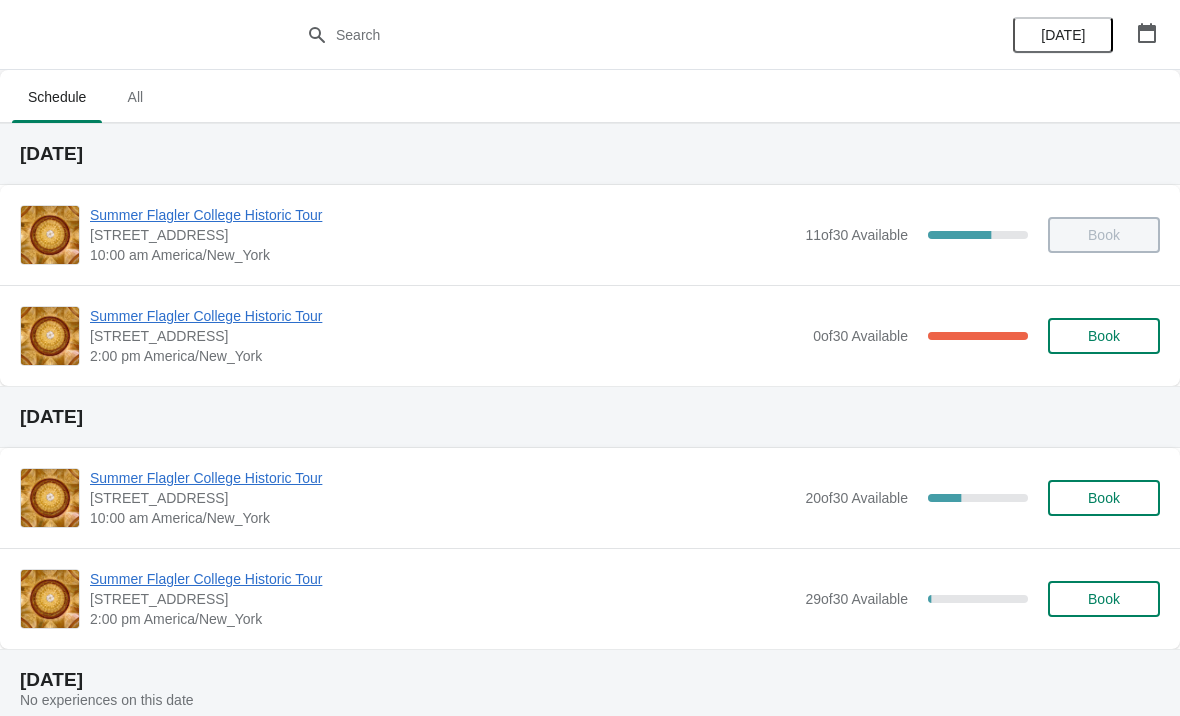 click on "Summer Flagler College Historic Tour" at bounding box center (442, 215) 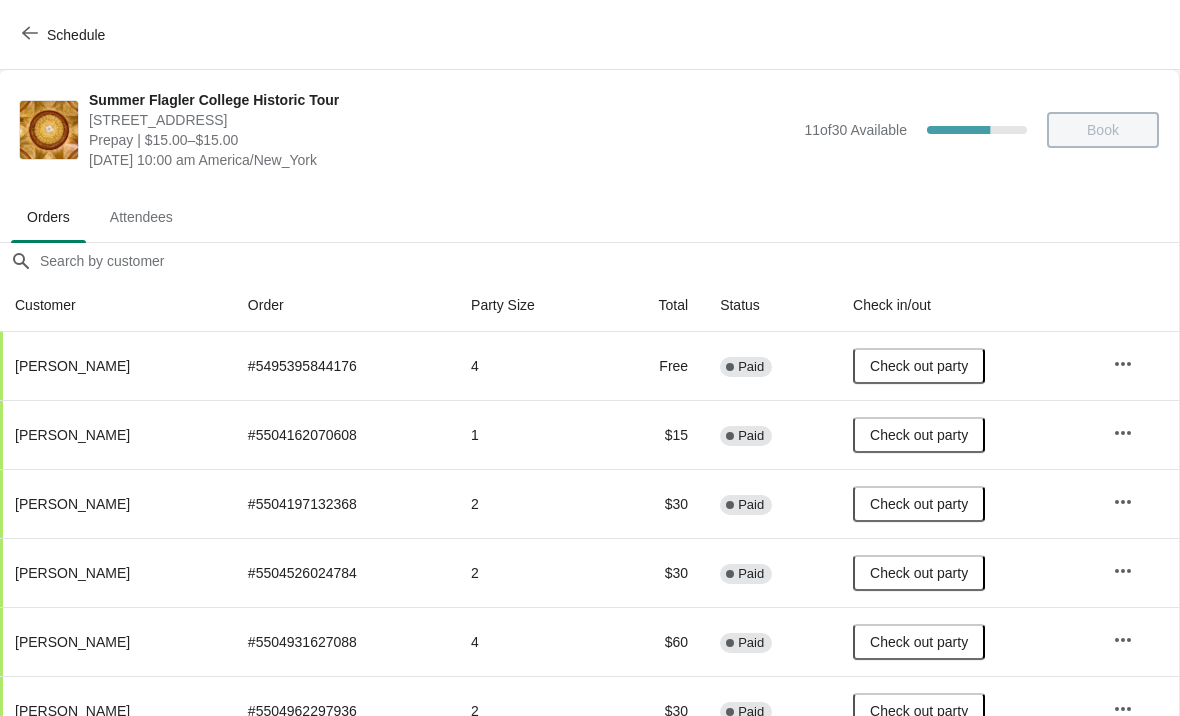 scroll, scrollTop: 0, scrollLeft: 1, axis: horizontal 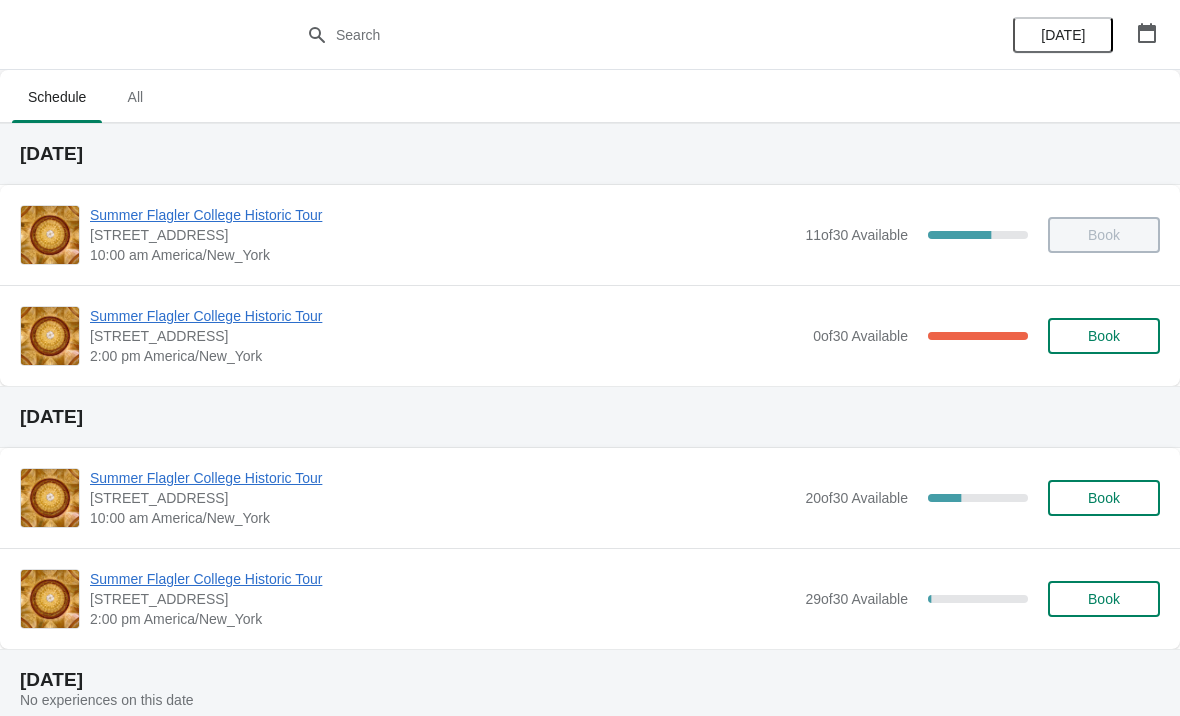 click on "Summer Flagler College Historic Tour" at bounding box center [446, 316] 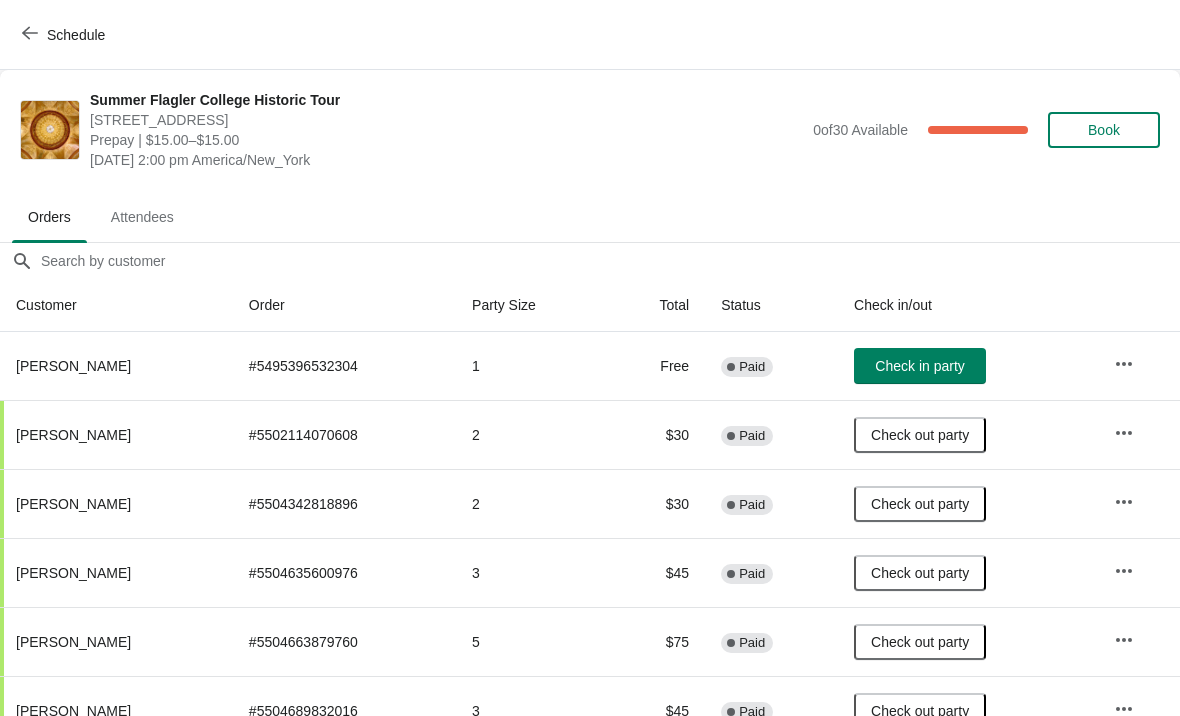 click on "Check in party" at bounding box center [919, 366] 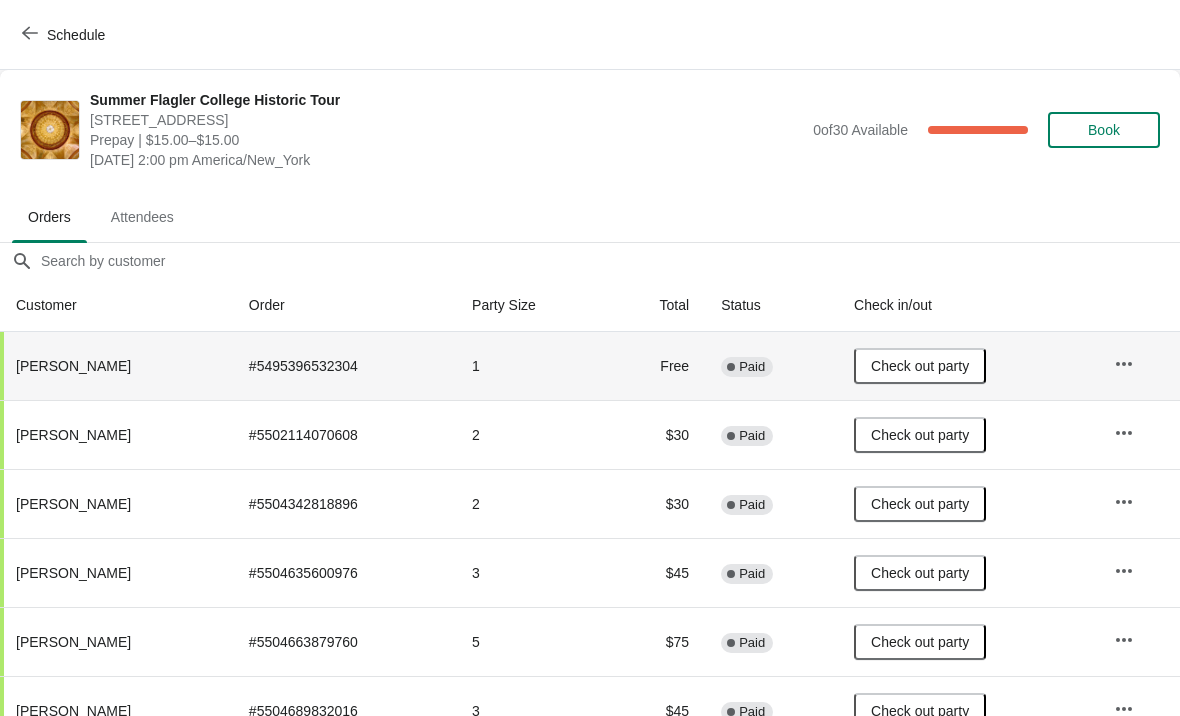 scroll, scrollTop: 0, scrollLeft: 0, axis: both 